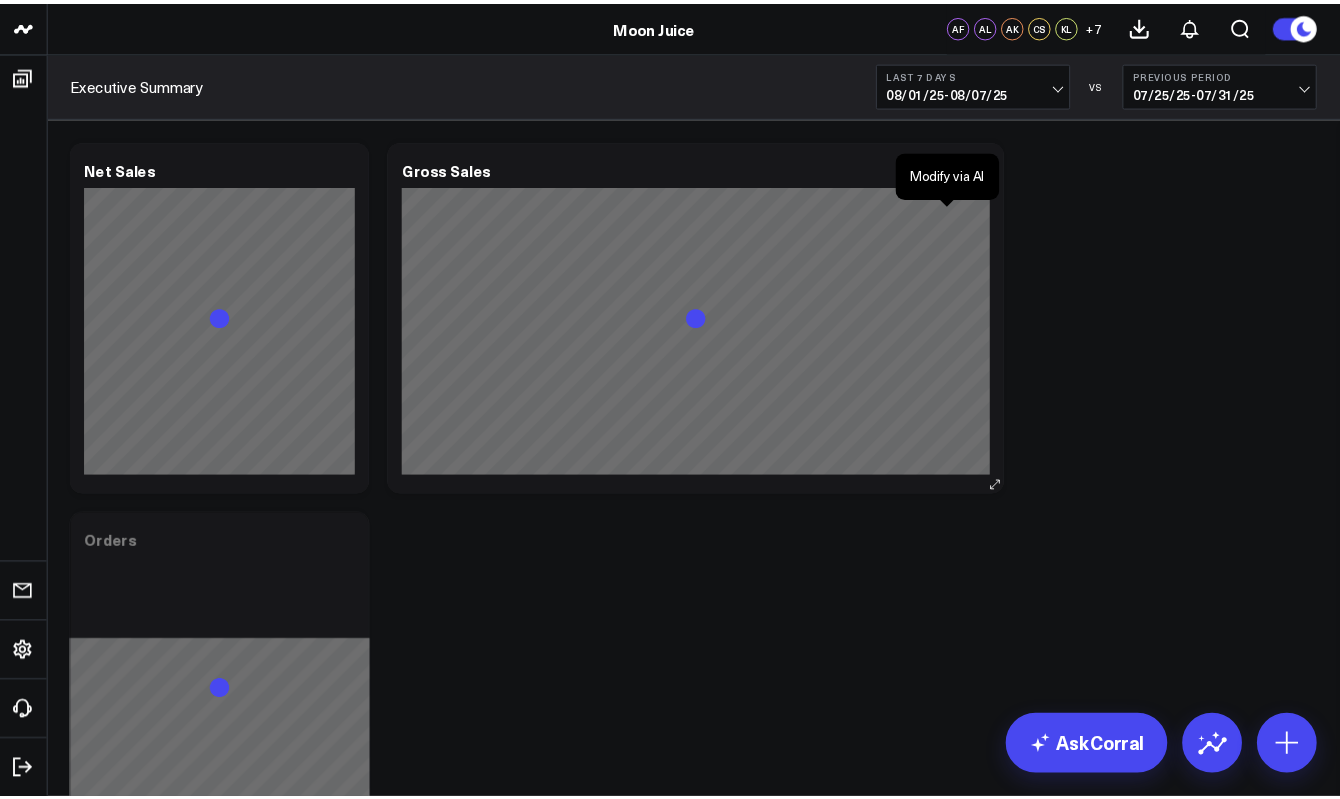scroll, scrollTop: 0, scrollLeft: 0, axis: both 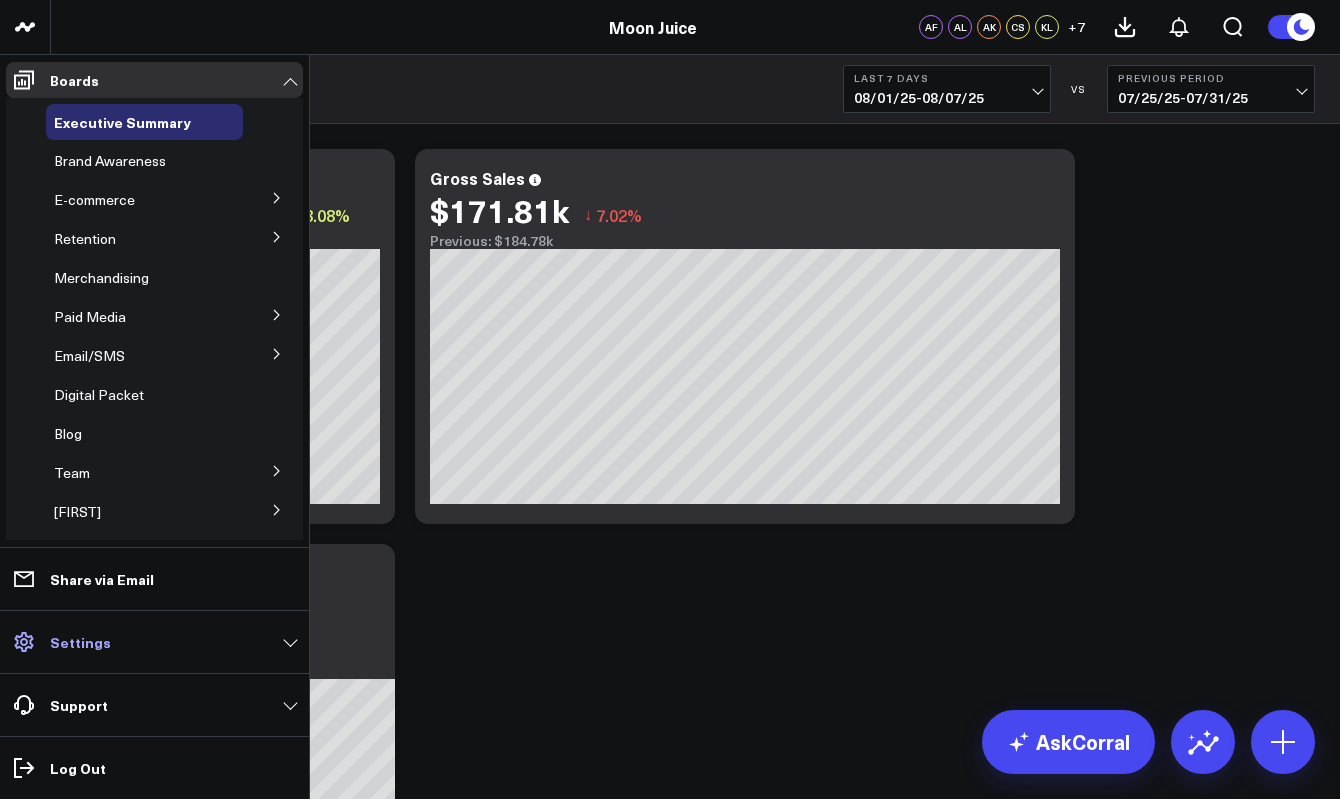 click on "Settings" at bounding box center (80, 642) 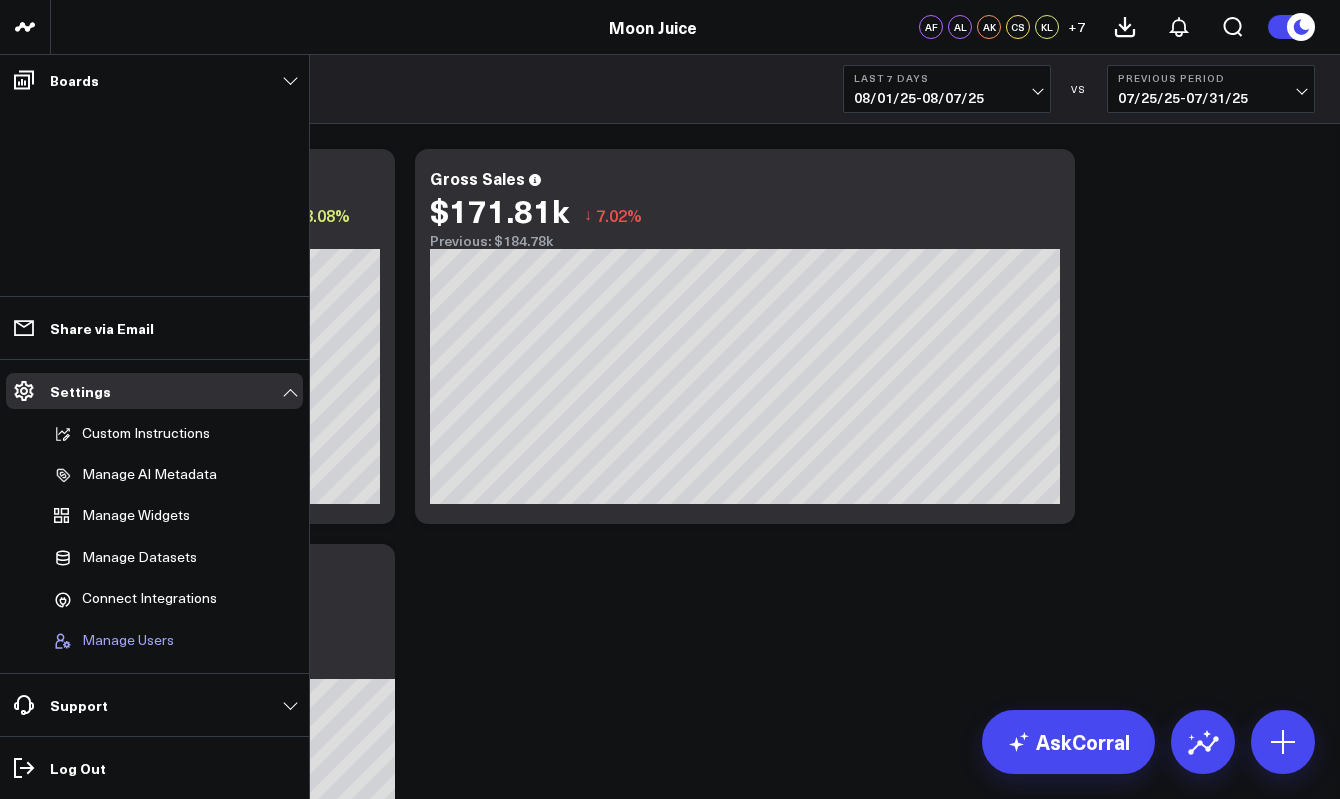 click on "Manage Users" at bounding box center [128, 641] 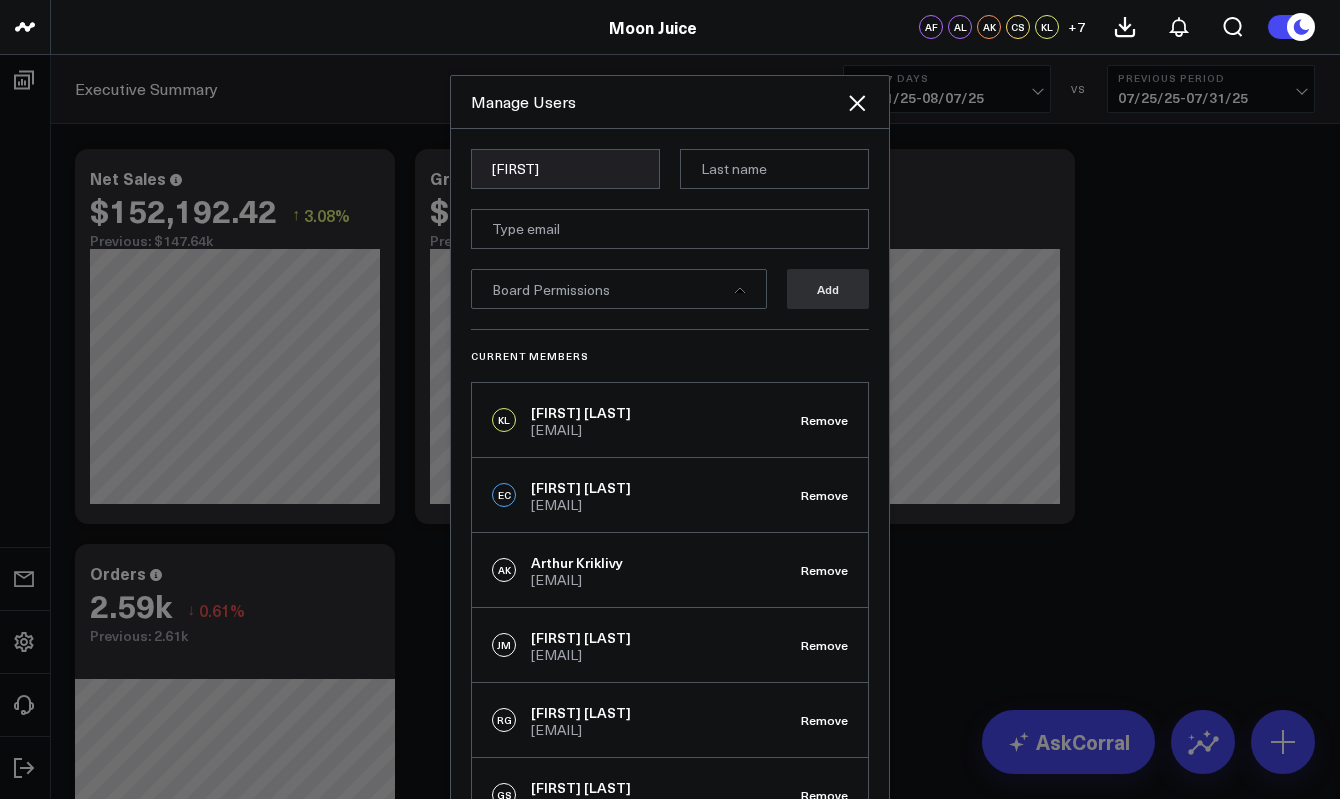 type on "[FIRST]" 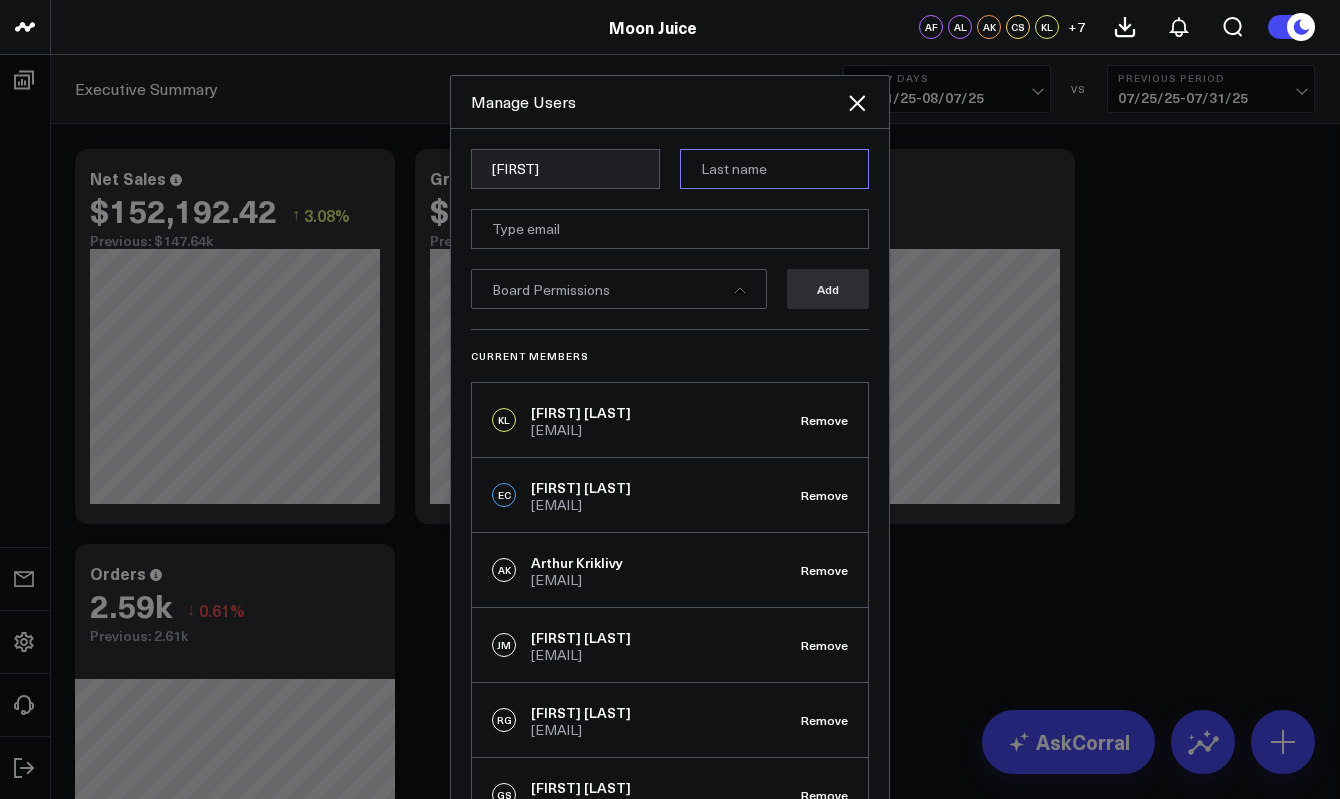 click at bounding box center [774, 169] 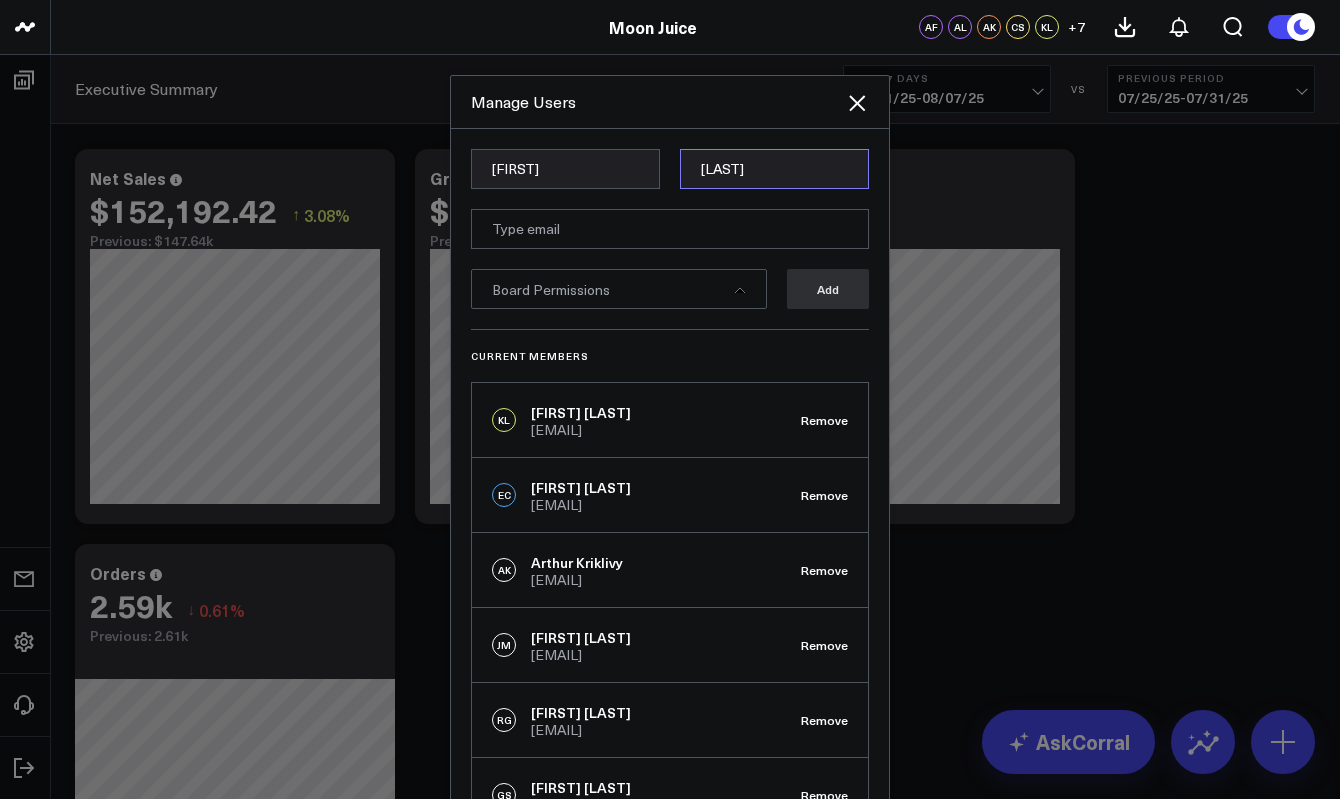 type on "[LAST]" 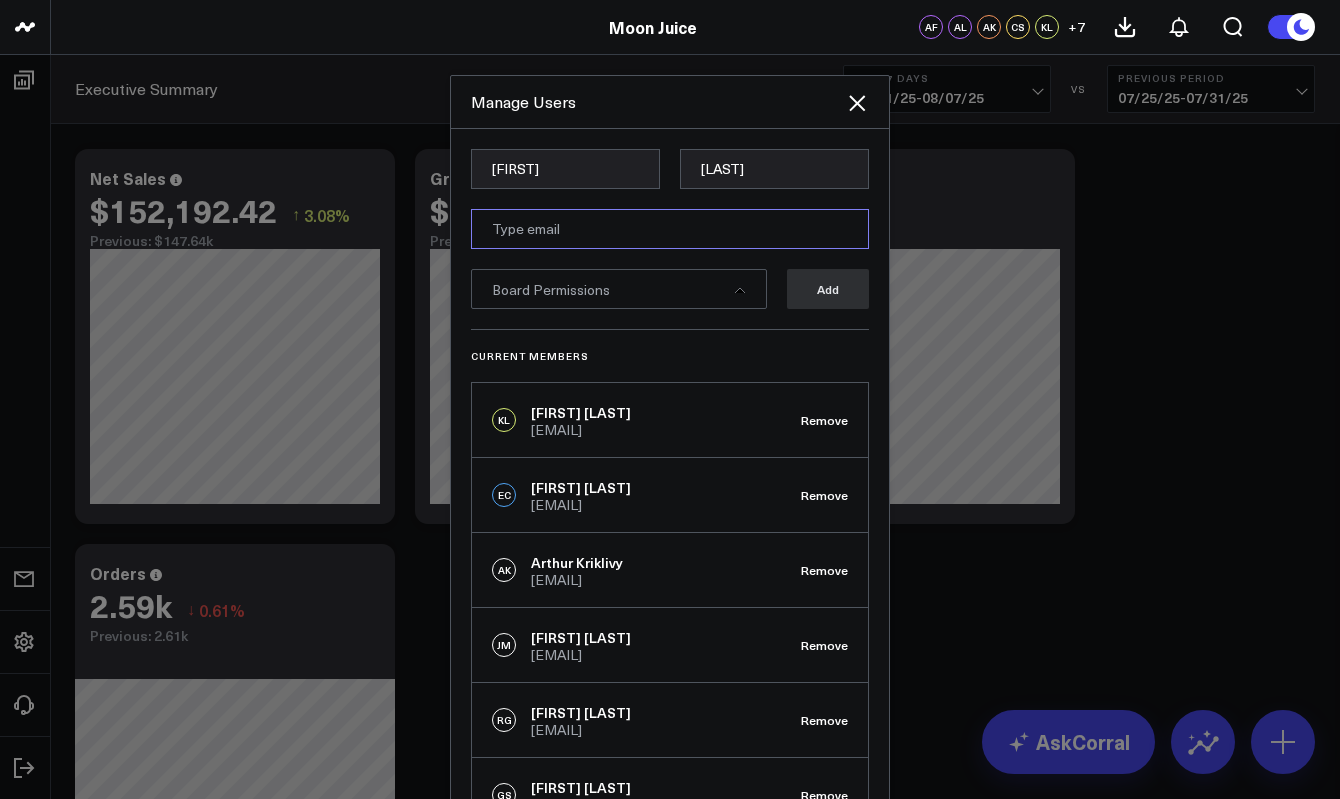 click at bounding box center [670, 229] 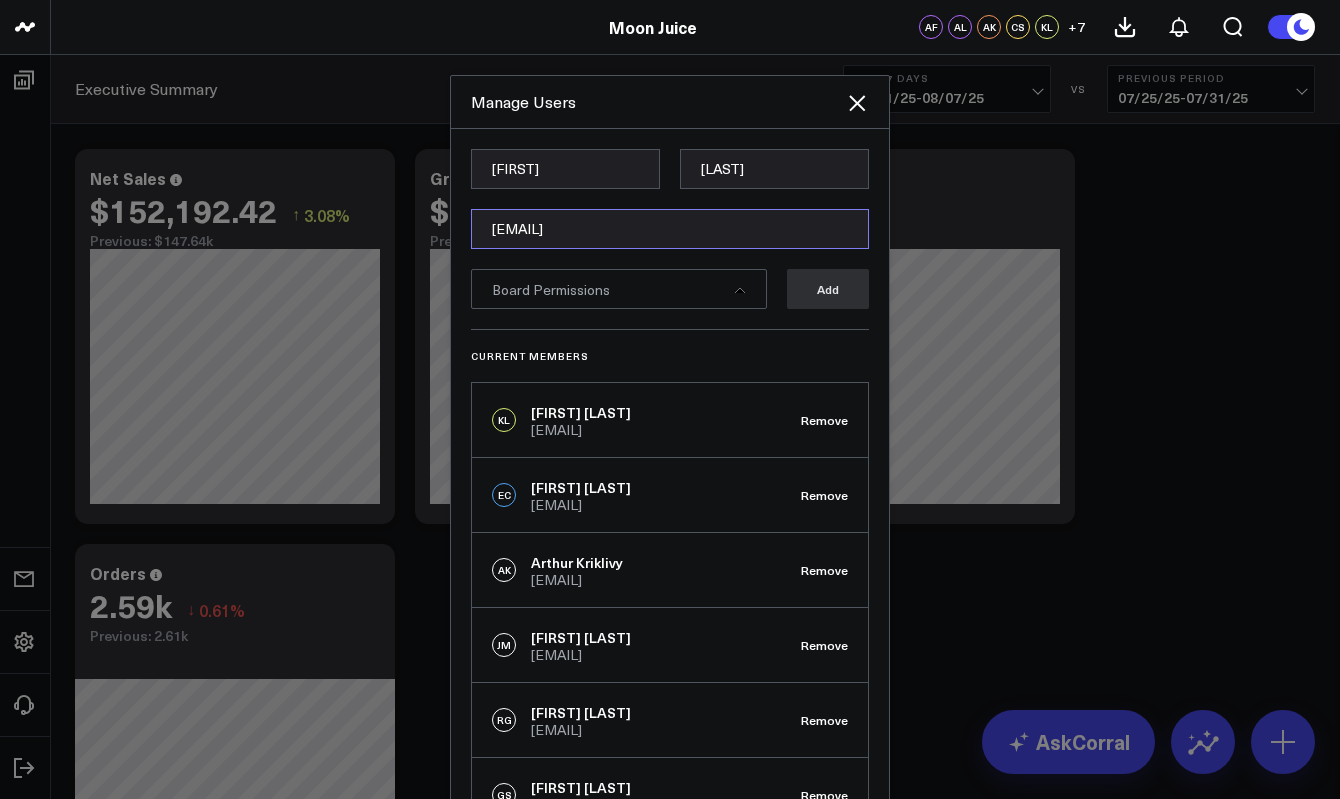 type on "[EMAIL]" 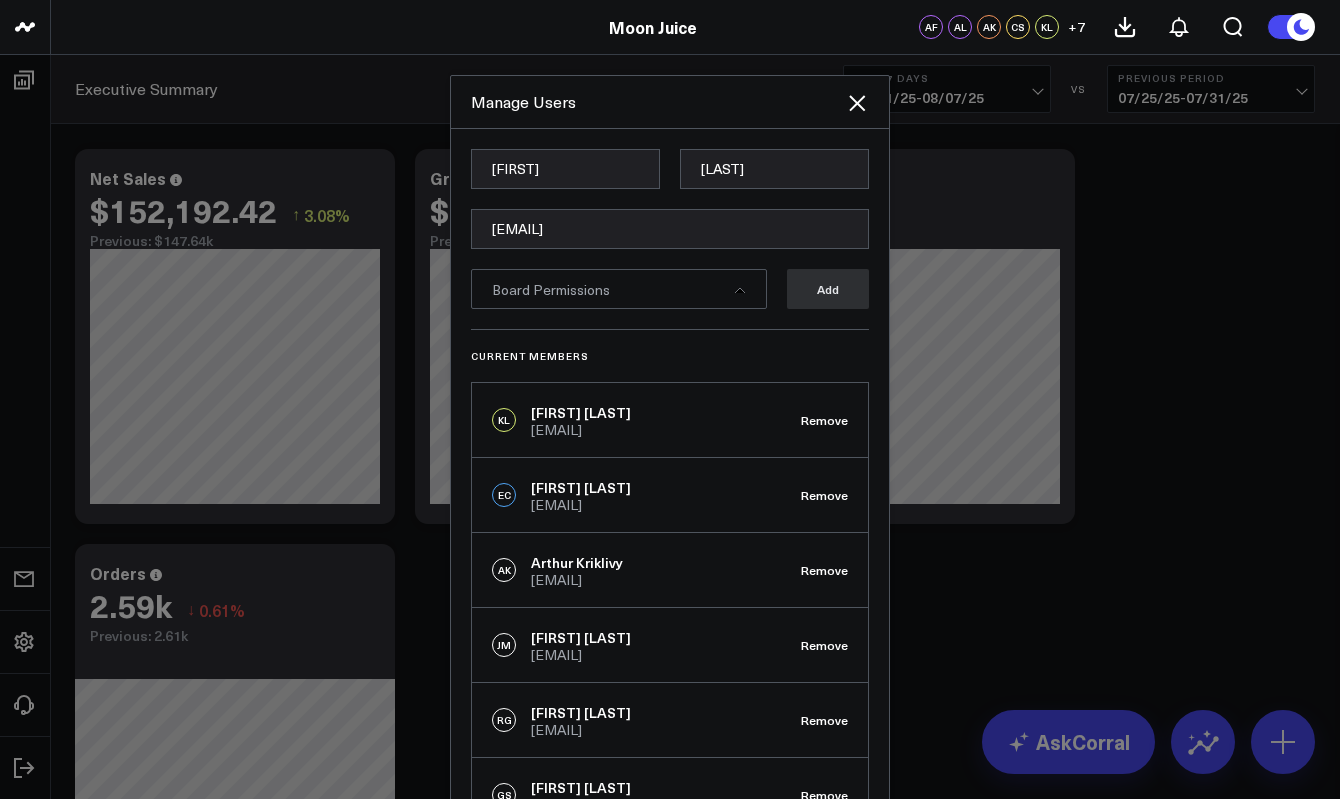 click on "[FIRST] [LAST] [EMAIL] Board Permissions Add" at bounding box center [670, 239] 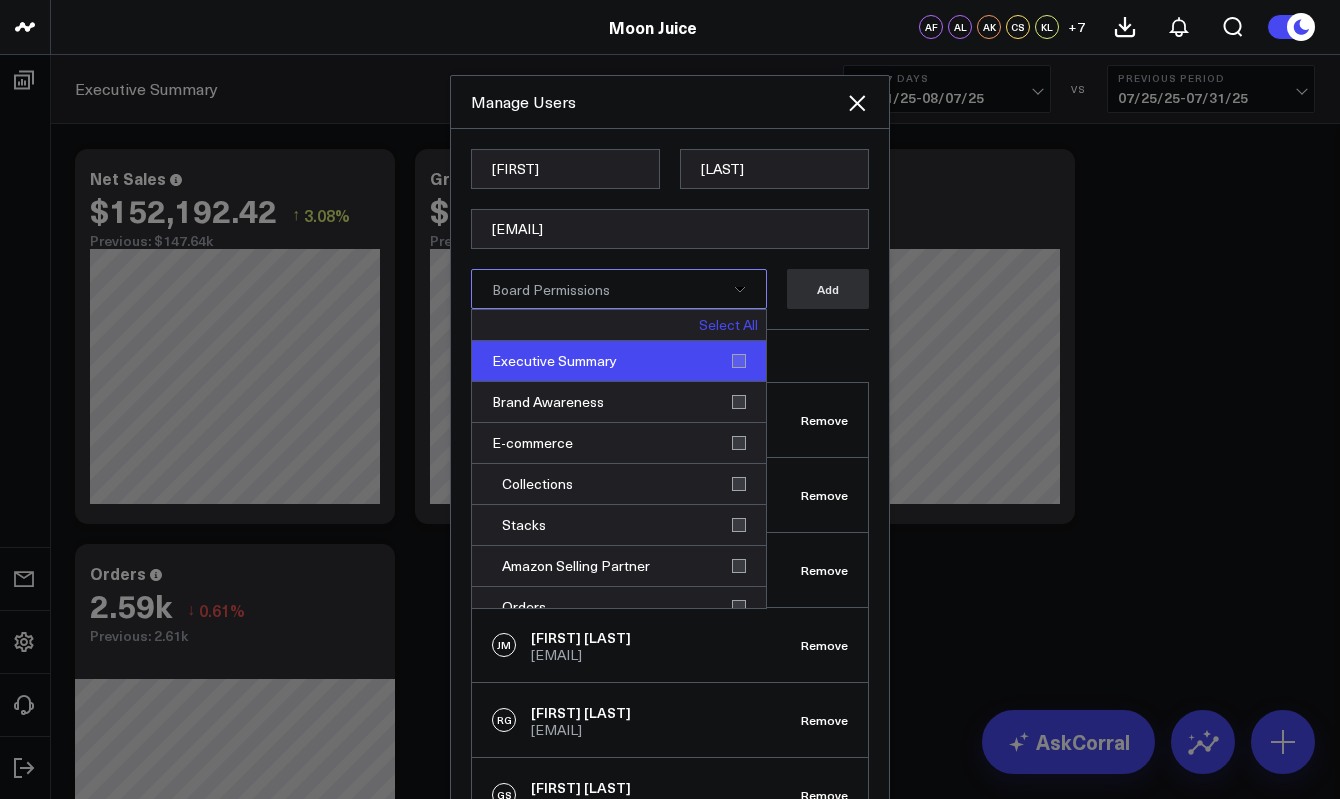 click on "Executive Summary" at bounding box center (619, 361) 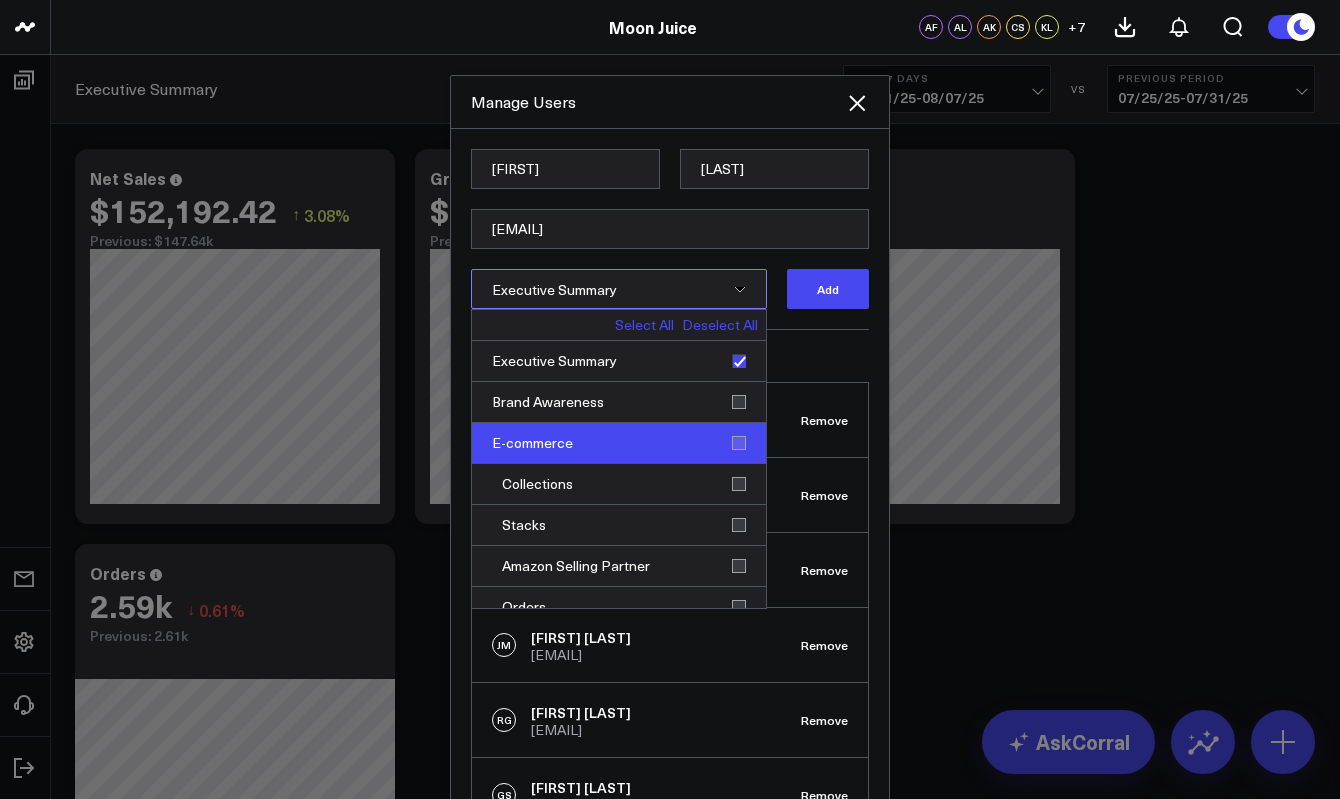 click on "E-commerce" at bounding box center (619, 443) 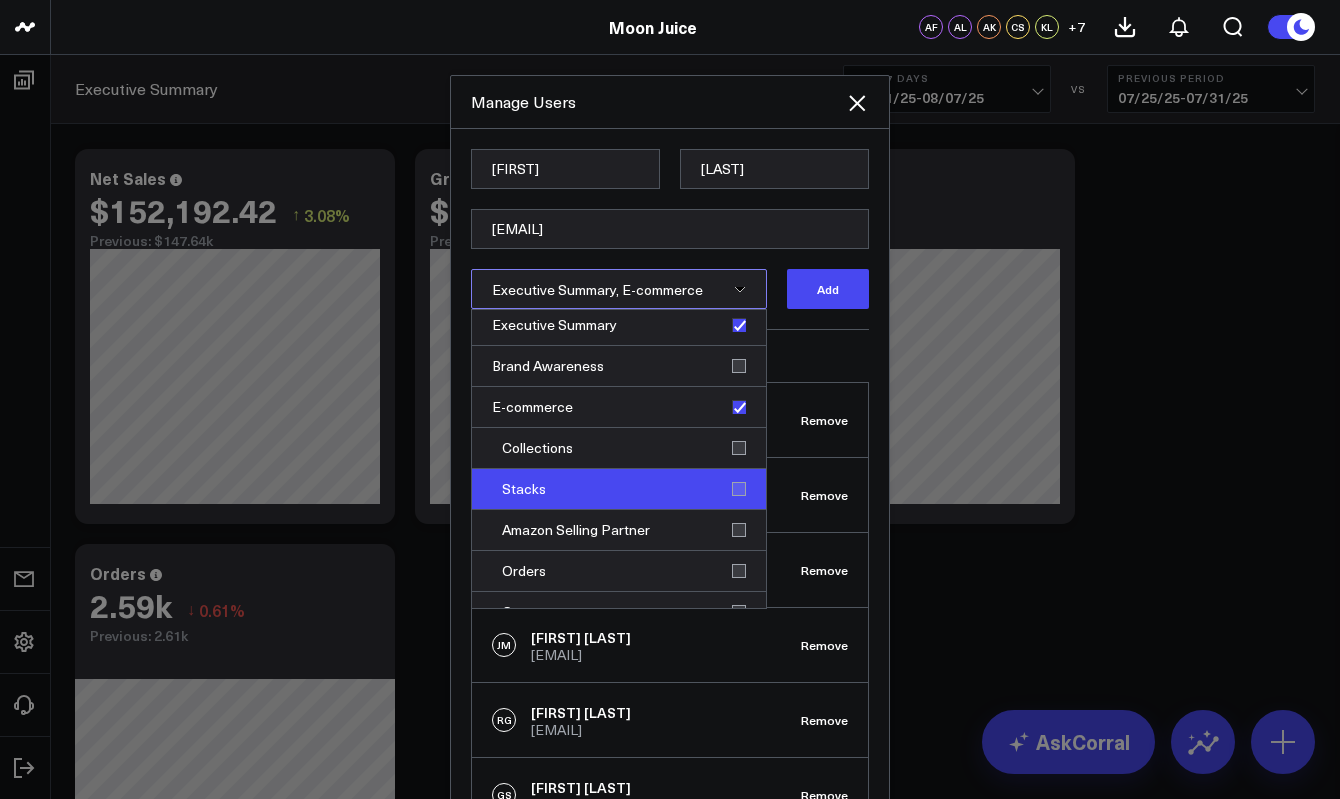 scroll, scrollTop: 0, scrollLeft: 0, axis: both 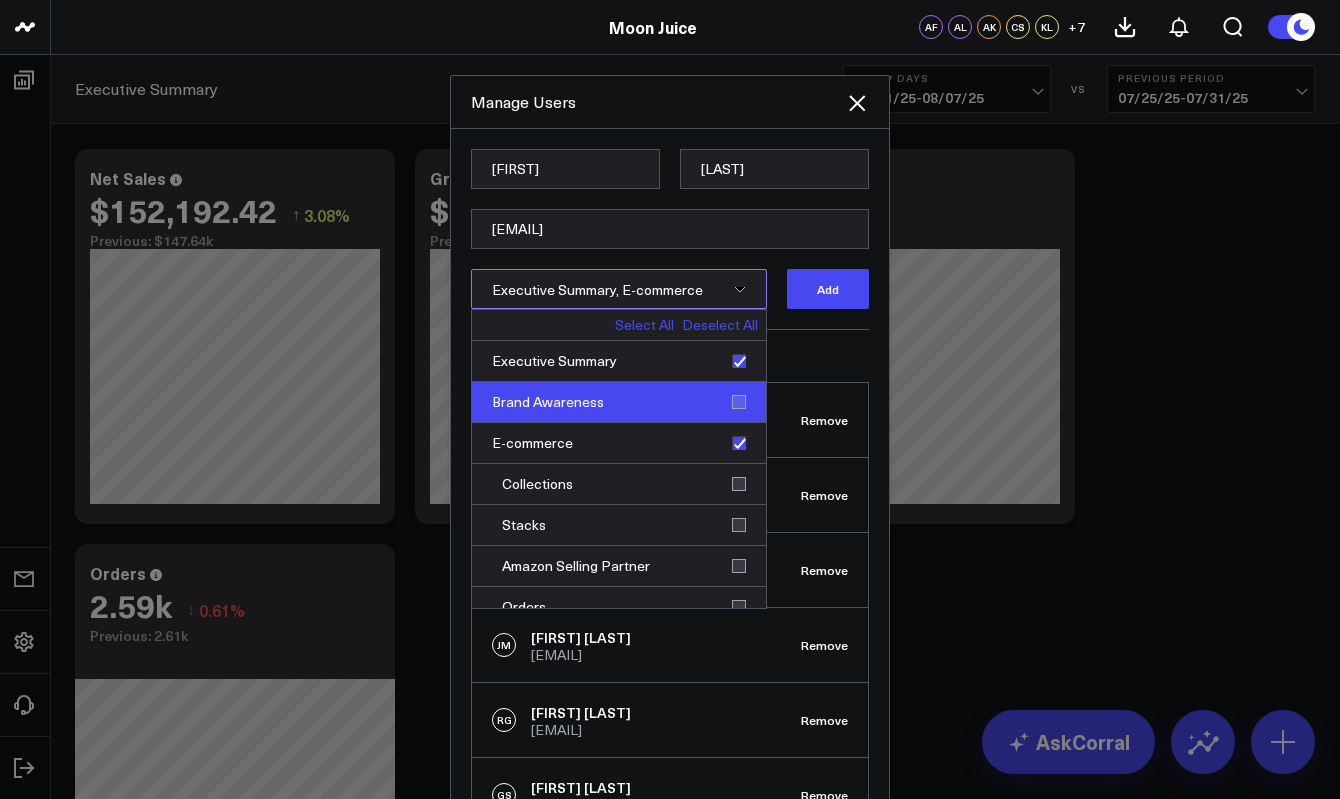 click on "Brand Awareness" at bounding box center [619, 402] 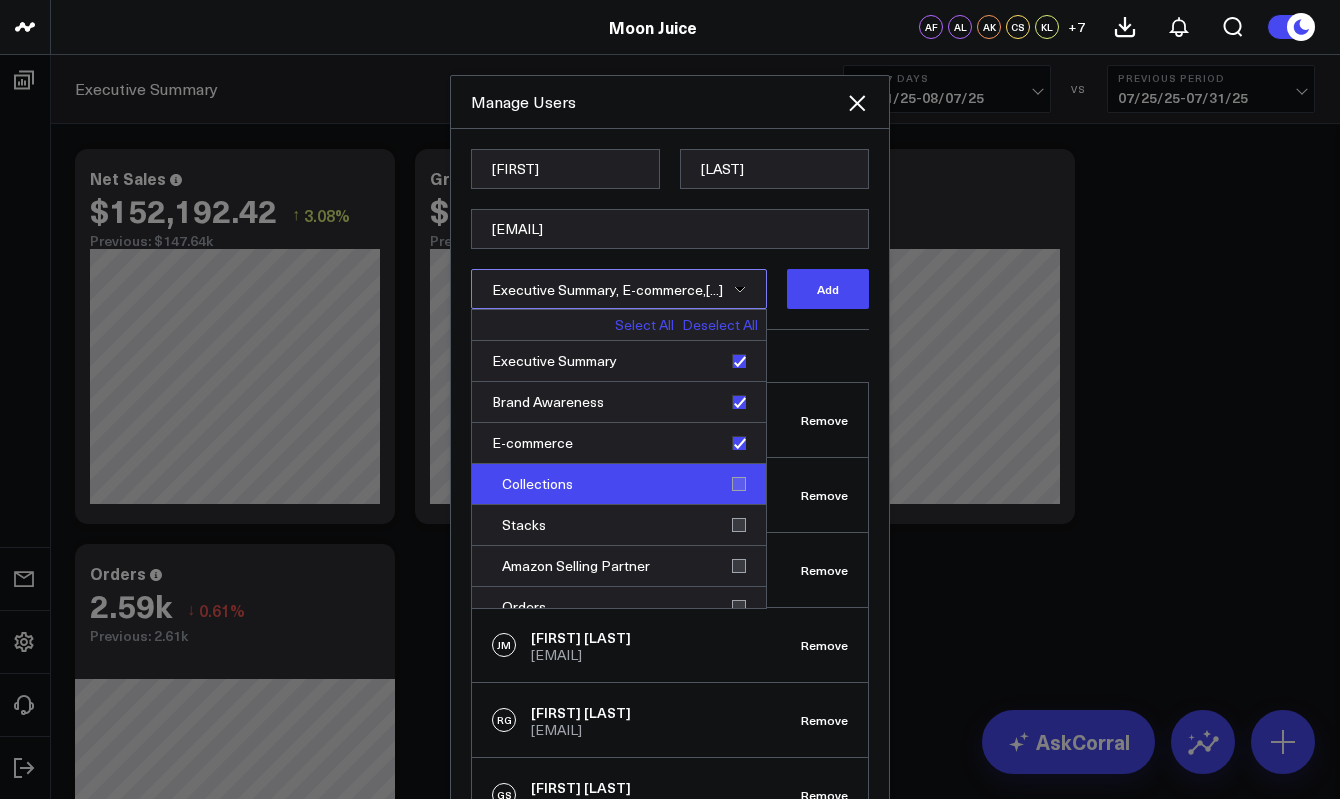 click on "Collections" at bounding box center (619, 484) 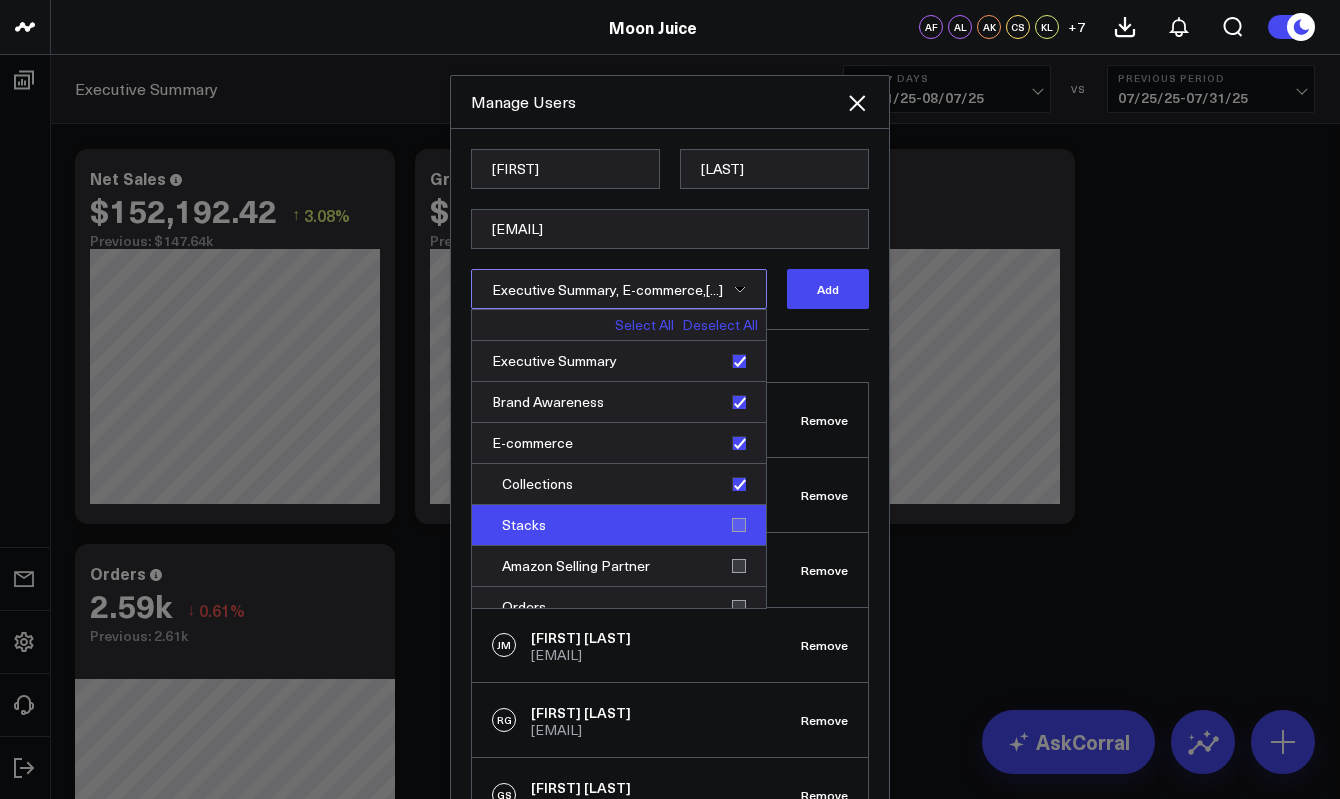 click on "Stacks" at bounding box center [619, 525] 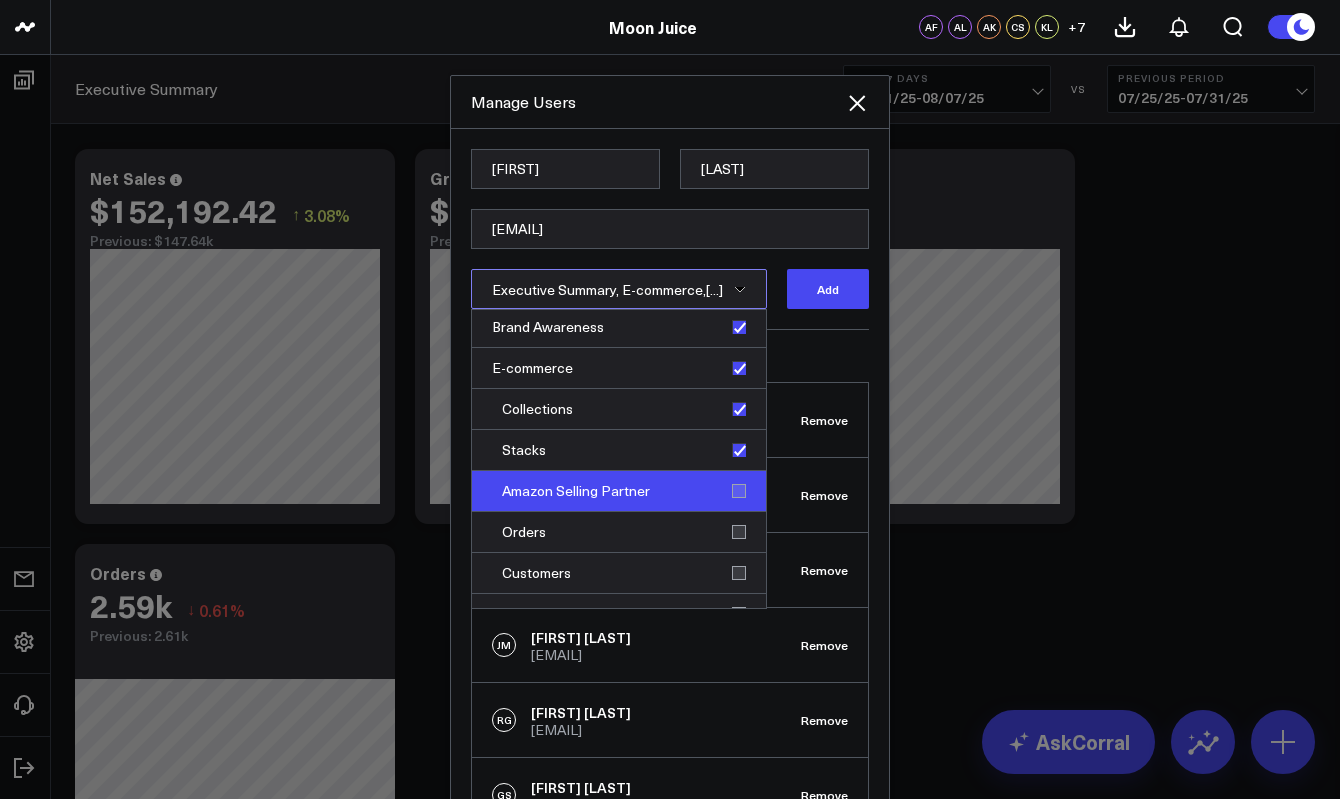 scroll, scrollTop: 78, scrollLeft: 0, axis: vertical 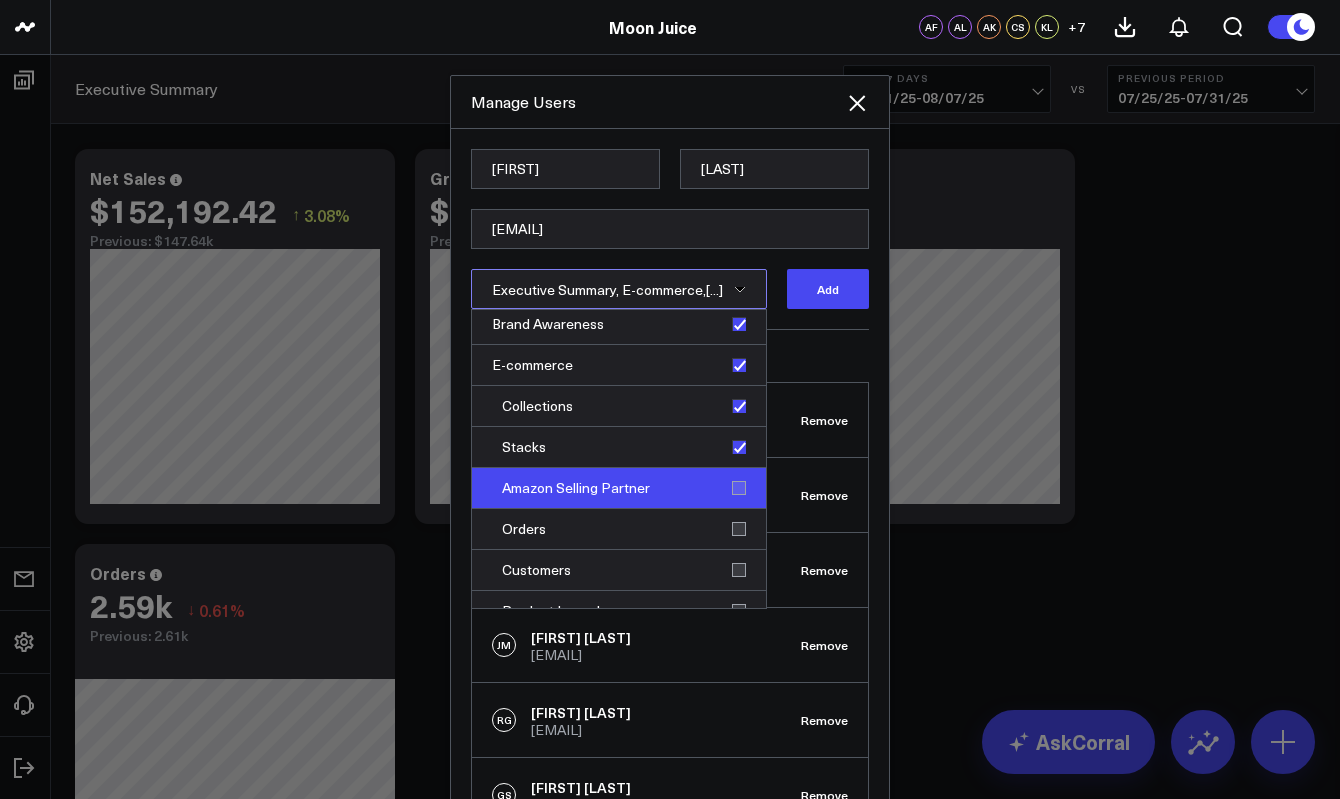 click on "Amazon Selling Partner" at bounding box center (619, 488) 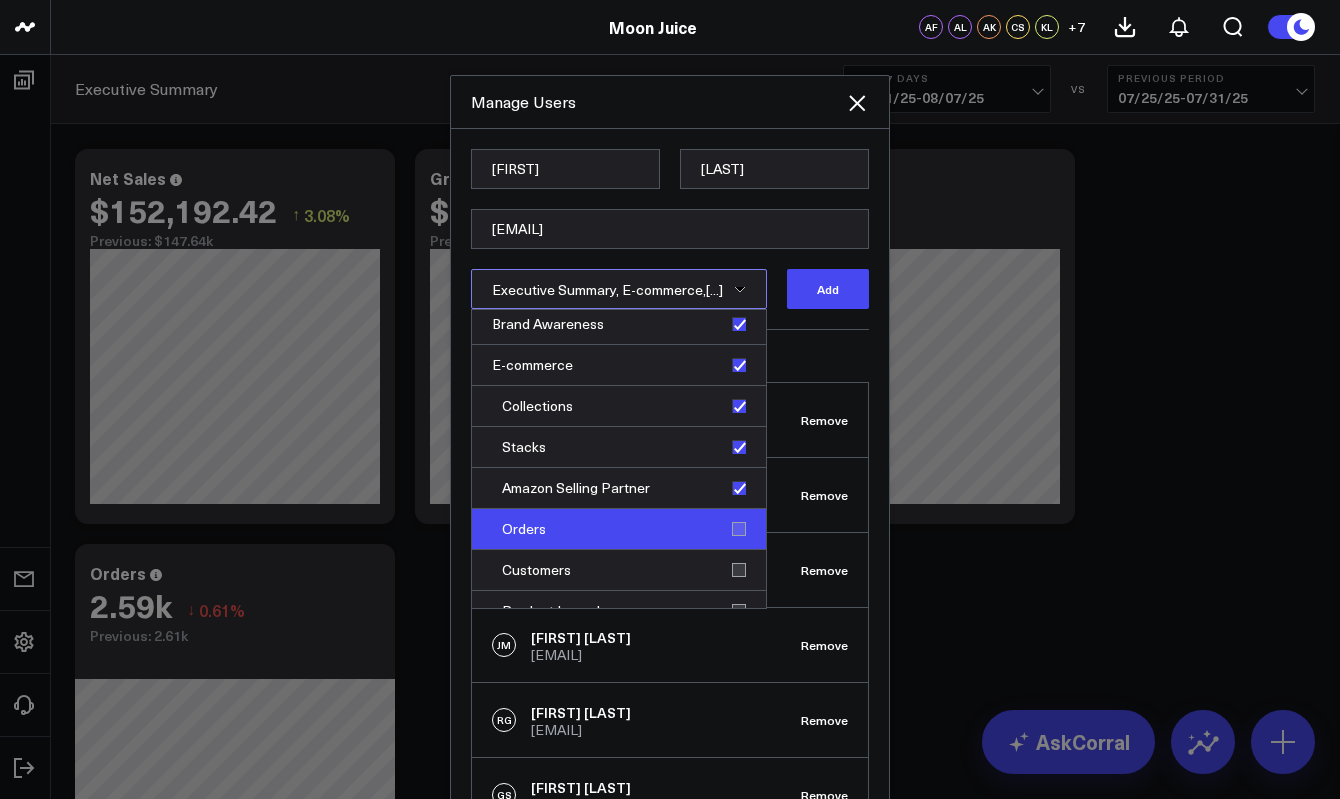 click on "Orders" at bounding box center (619, 529) 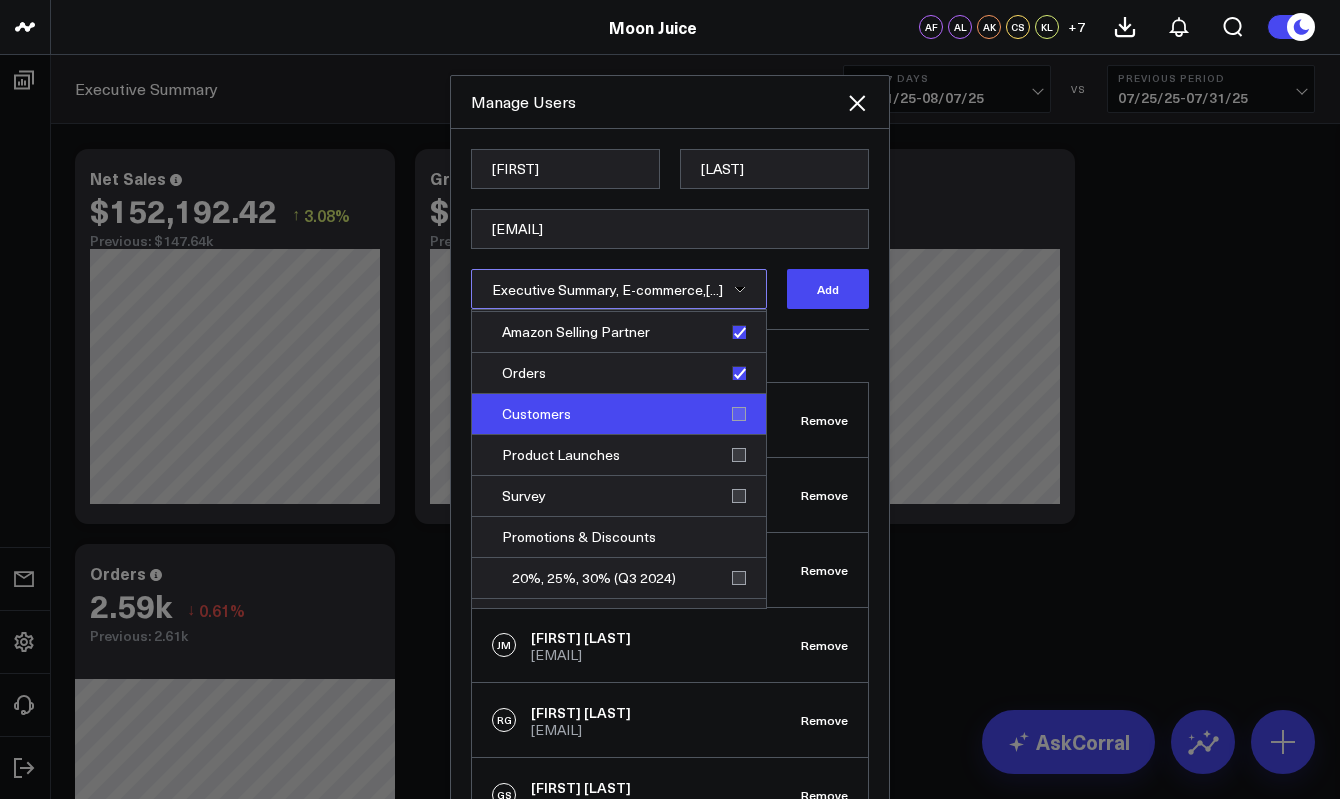 scroll, scrollTop: 291, scrollLeft: 0, axis: vertical 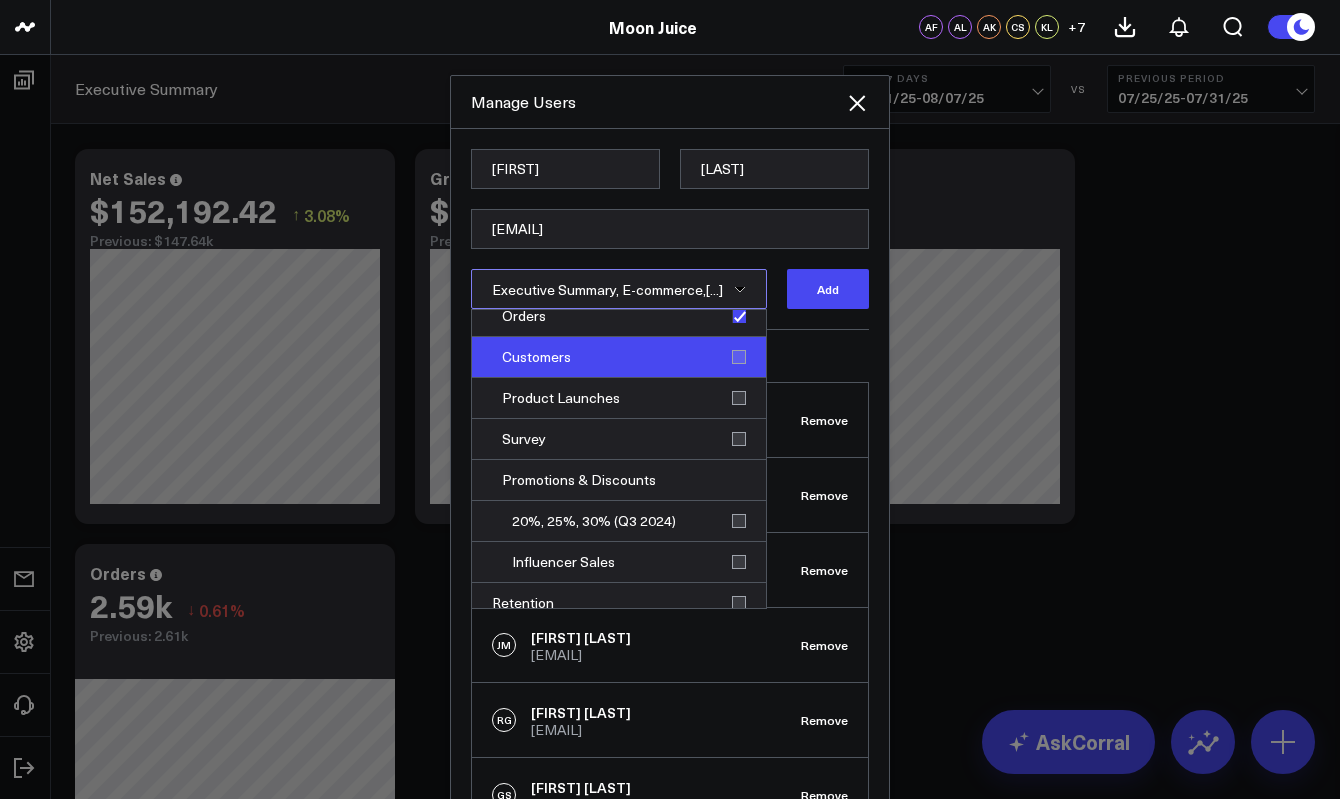 click on "Customers" at bounding box center [619, 357] 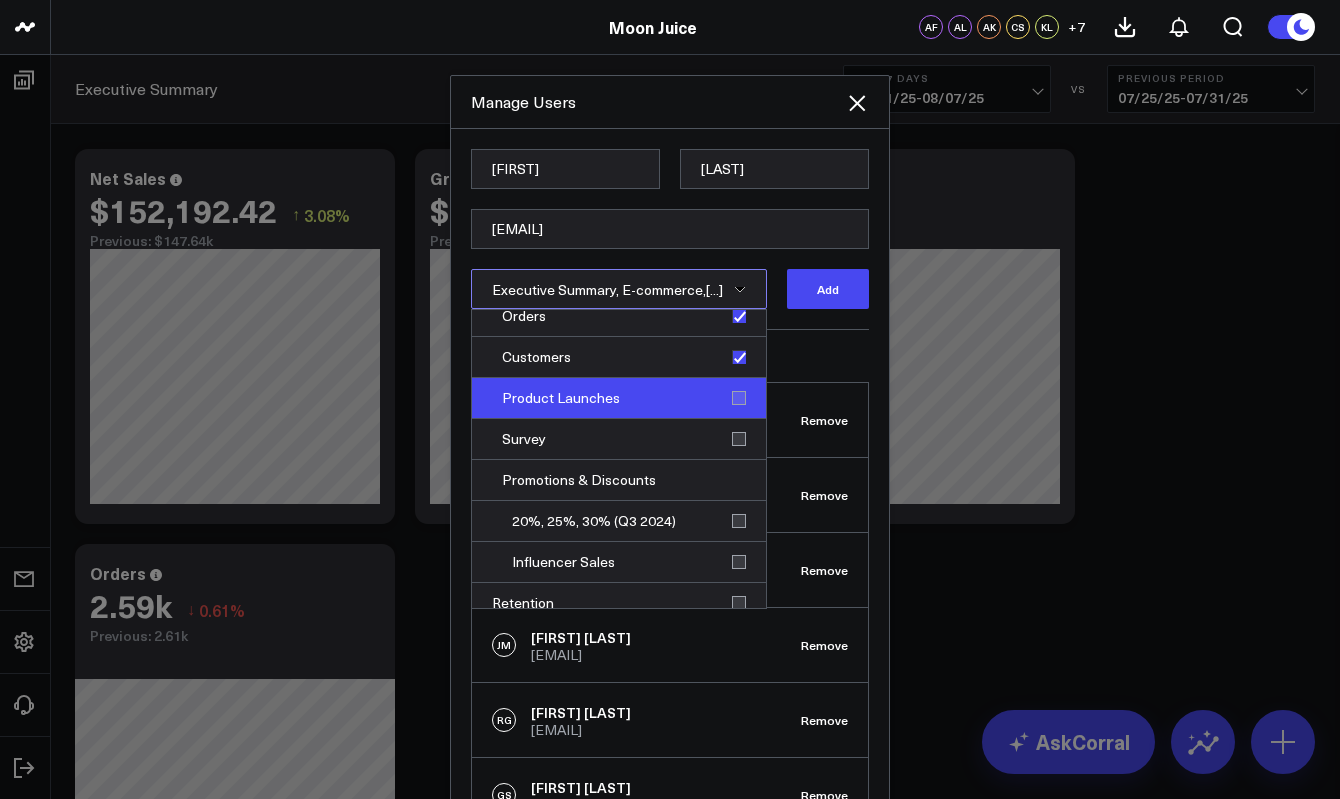 click on "Product Launches" at bounding box center [619, 398] 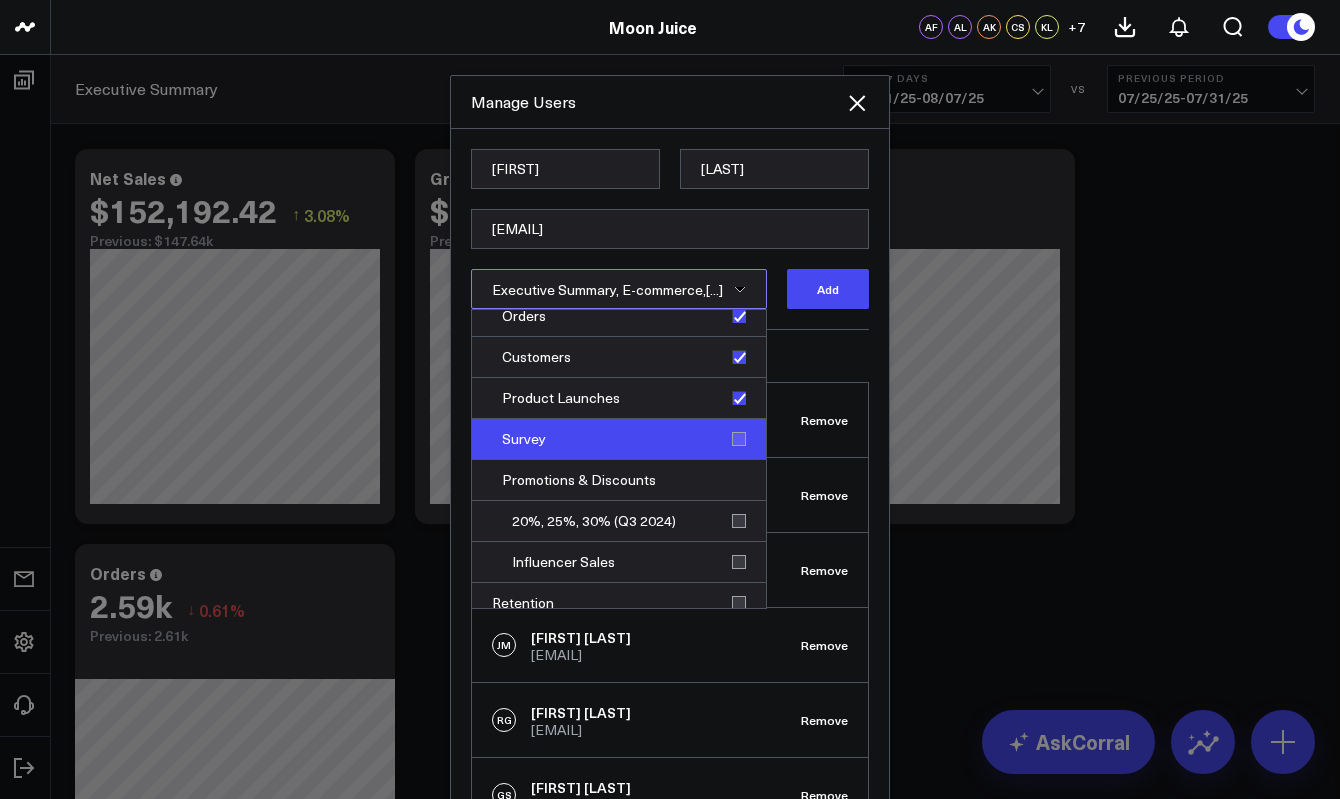 click on "Survey" at bounding box center (619, 439) 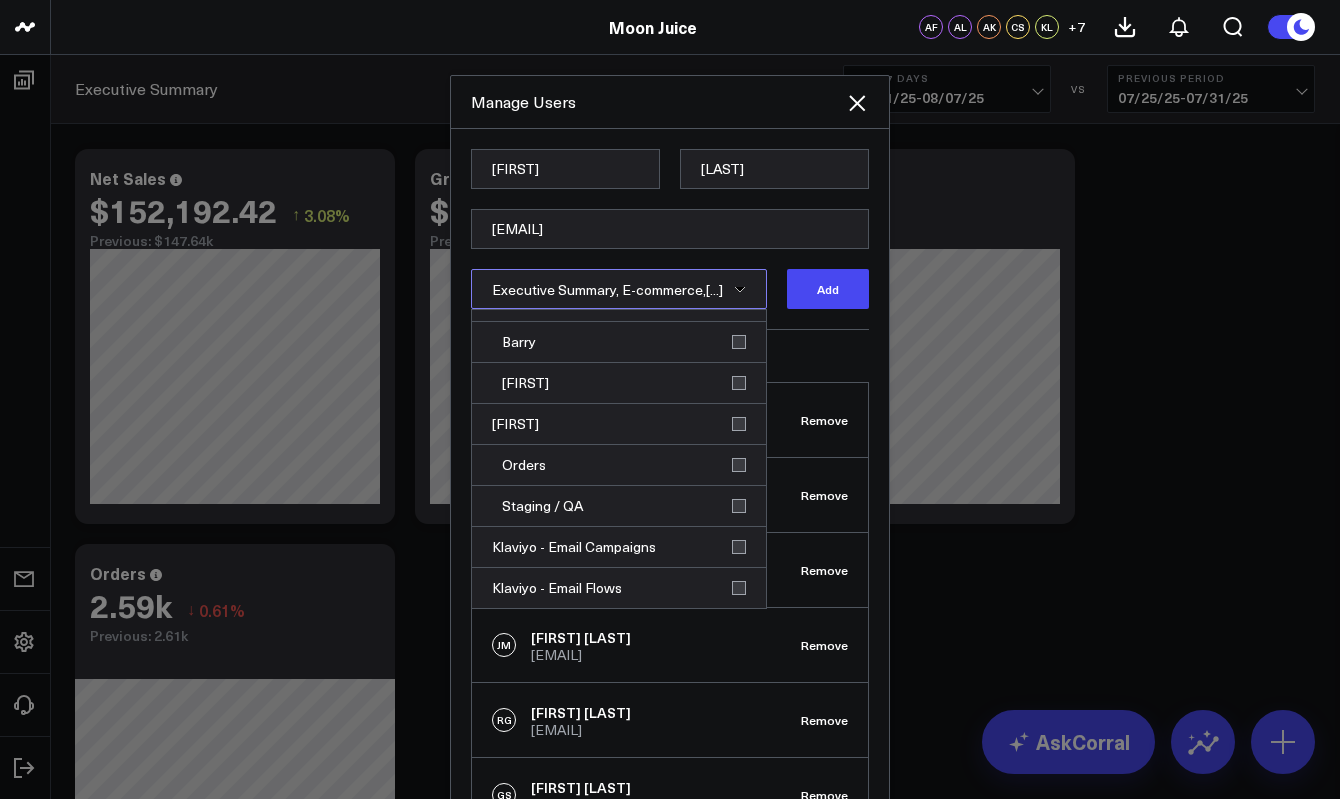 scroll, scrollTop: 1835, scrollLeft: 0, axis: vertical 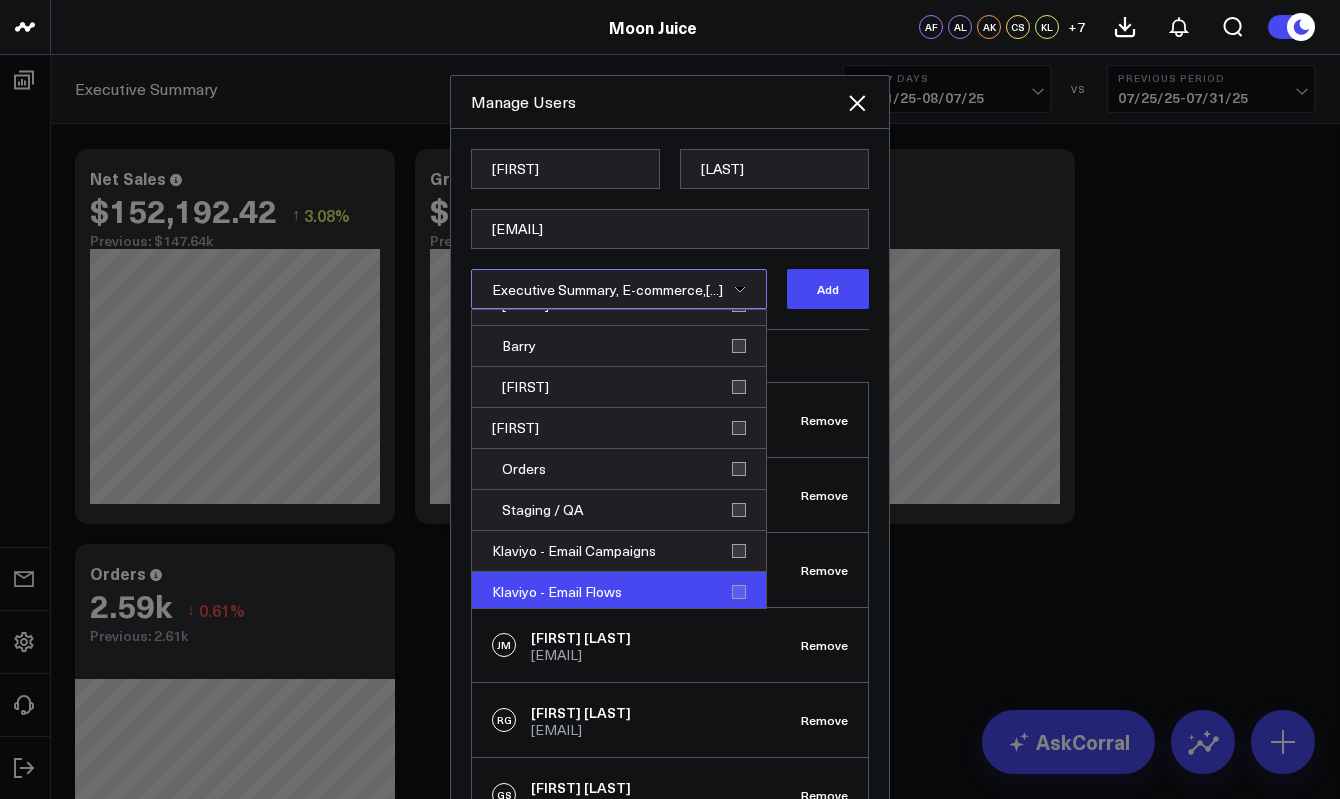 click on "Klaviyo - Email Flows" at bounding box center [619, 592] 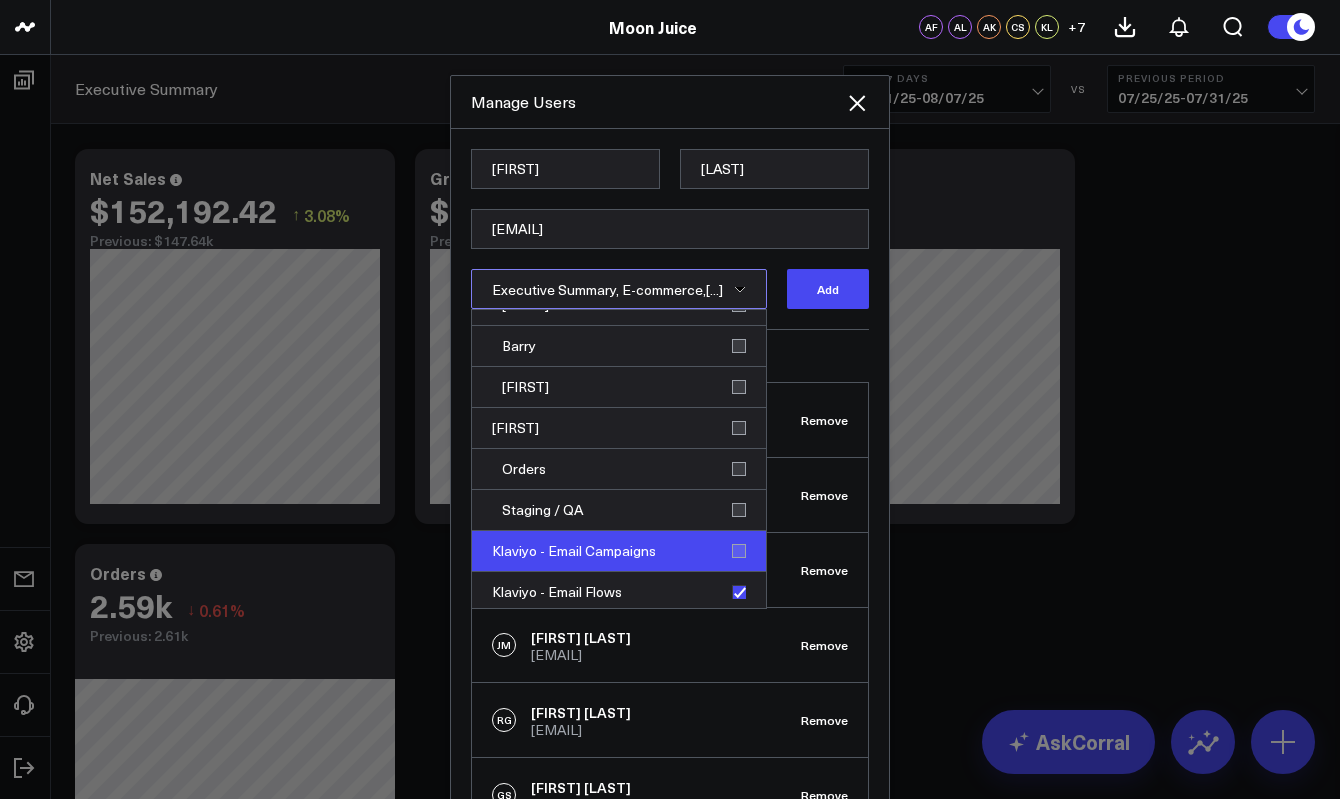 click on "Klaviyo - Email Campaigns" at bounding box center (619, 551) 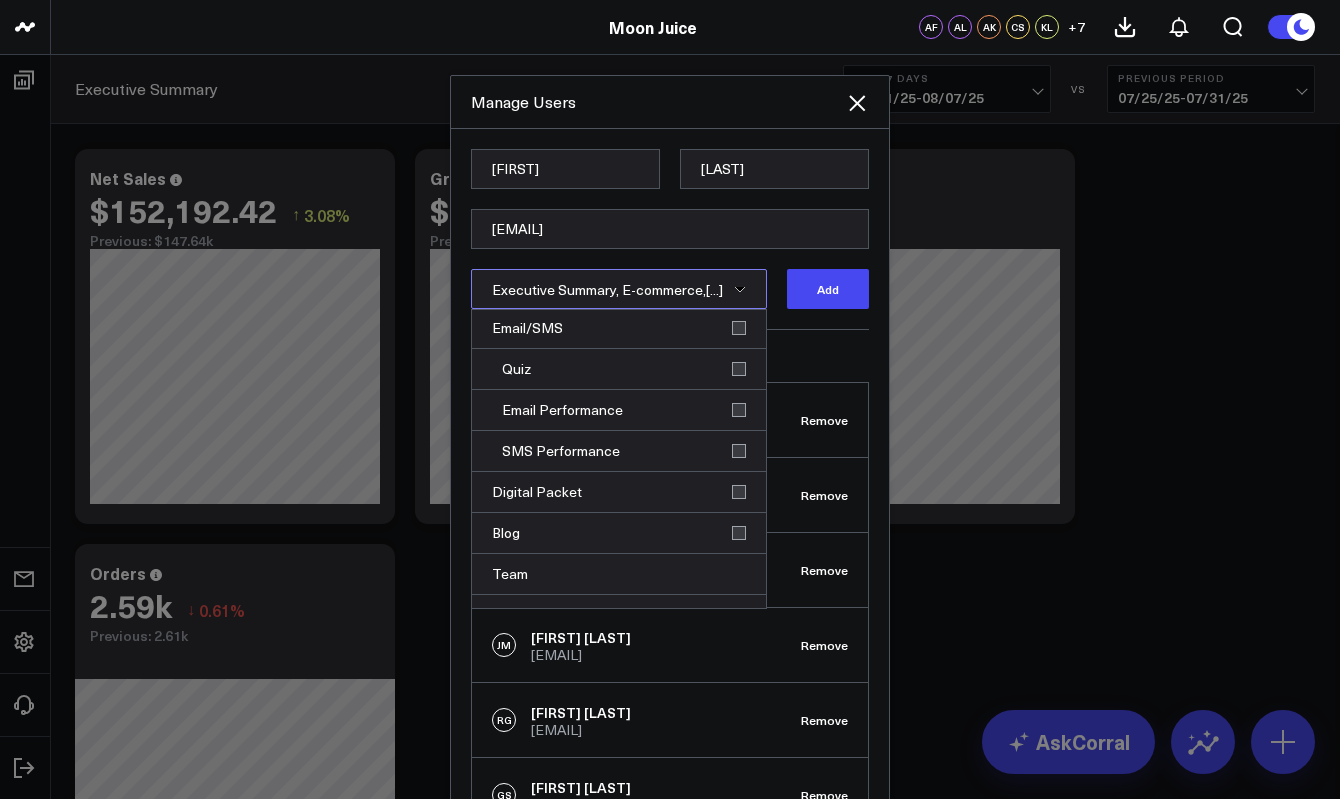 scroll, scrollTop: 1319, scrollLeft: 0, axis: vertical 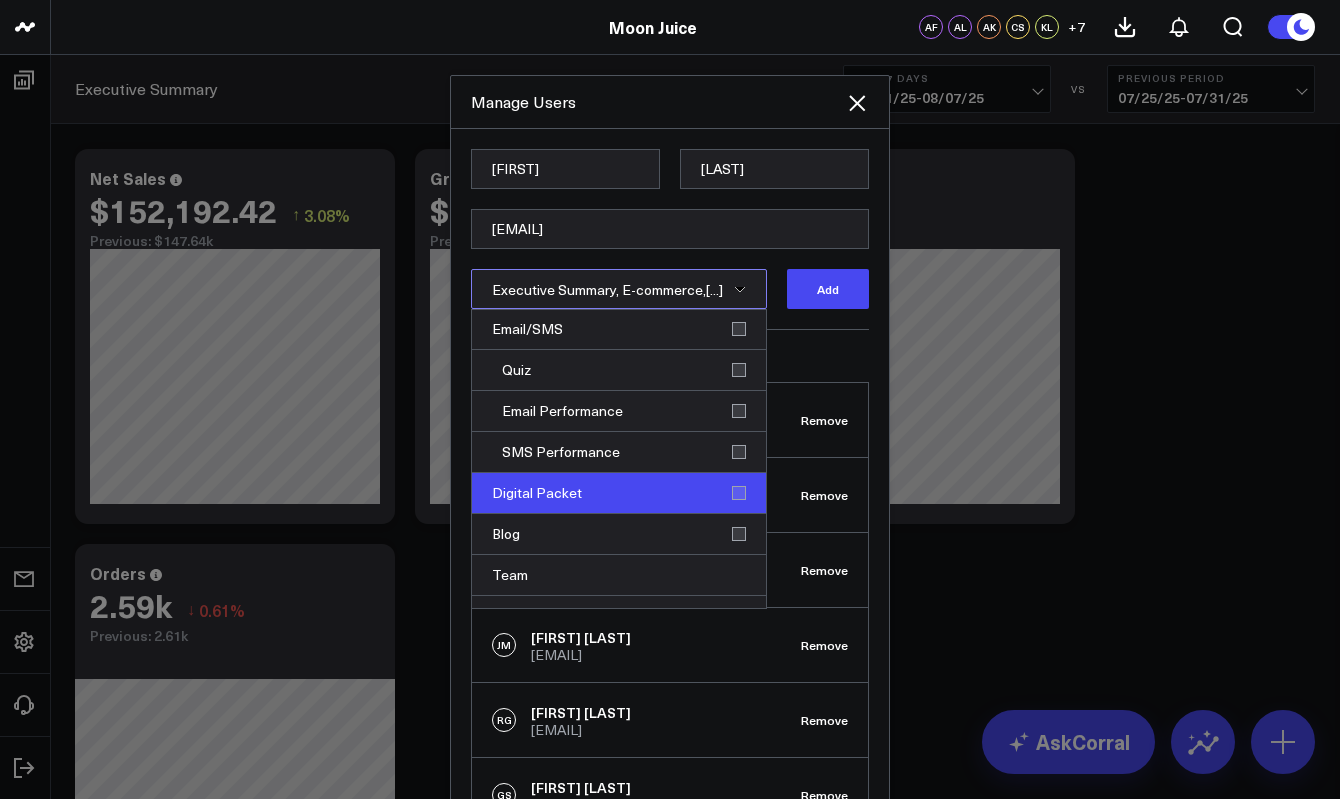click on "Digital Packet" at bounding box center (619, 493) 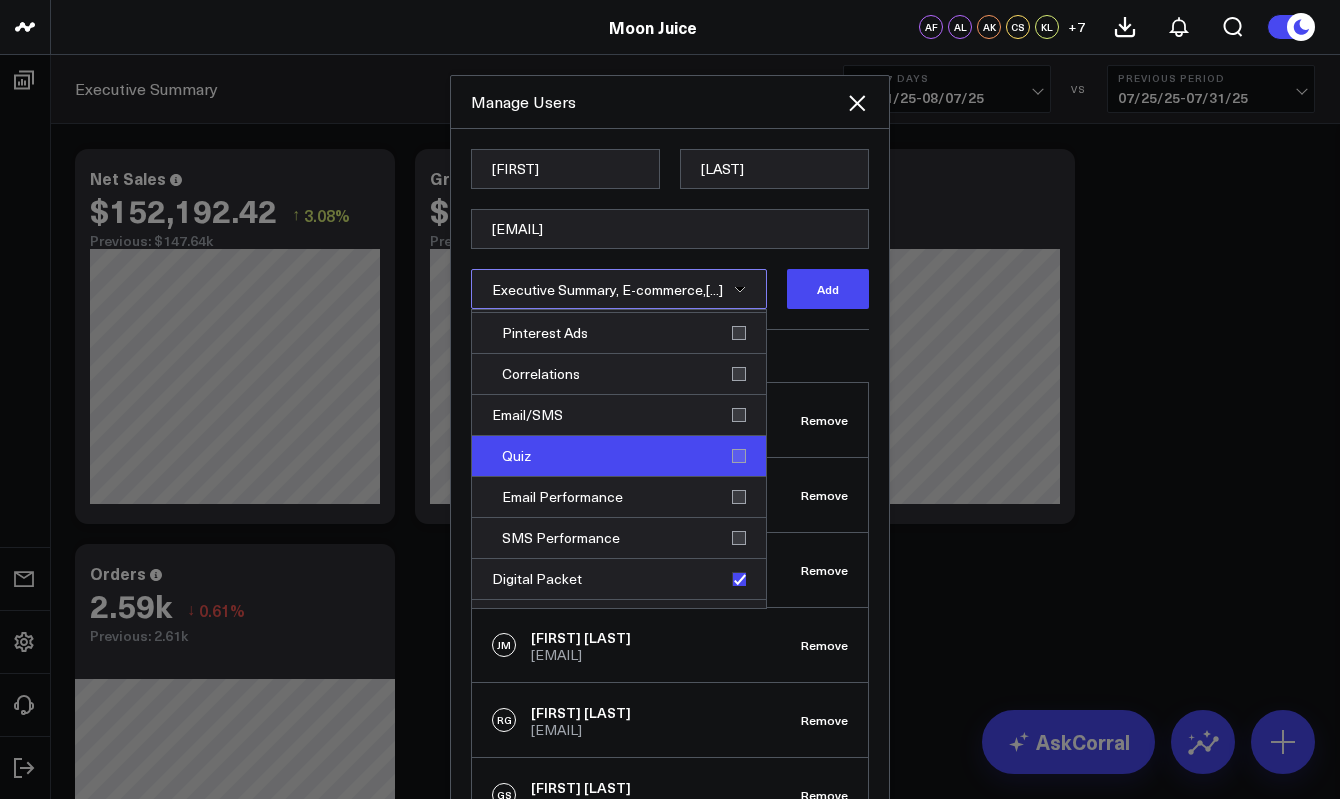 scroll, scrollTop: 1214, scrollLeft: 0, axis: vertical 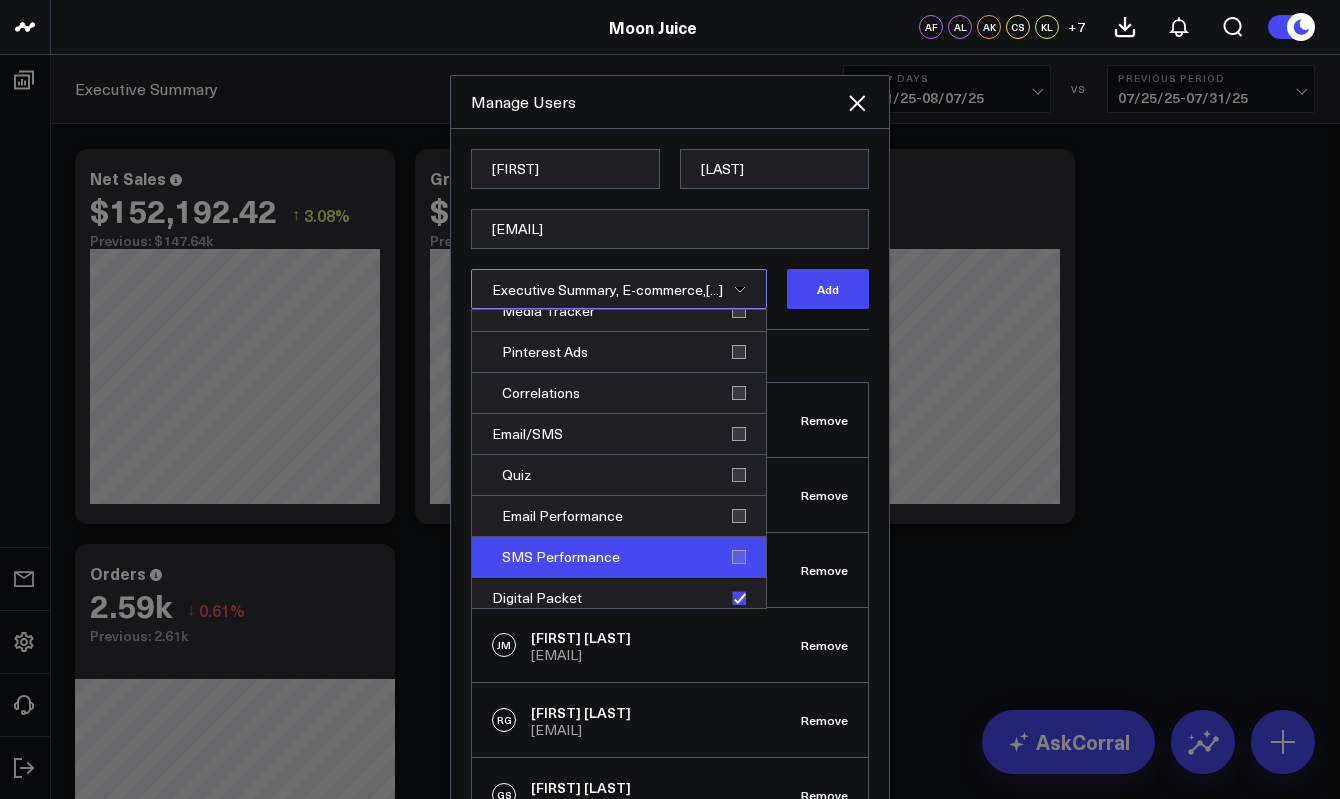 click on "SMS Performance" at bounding box center (619, 557) 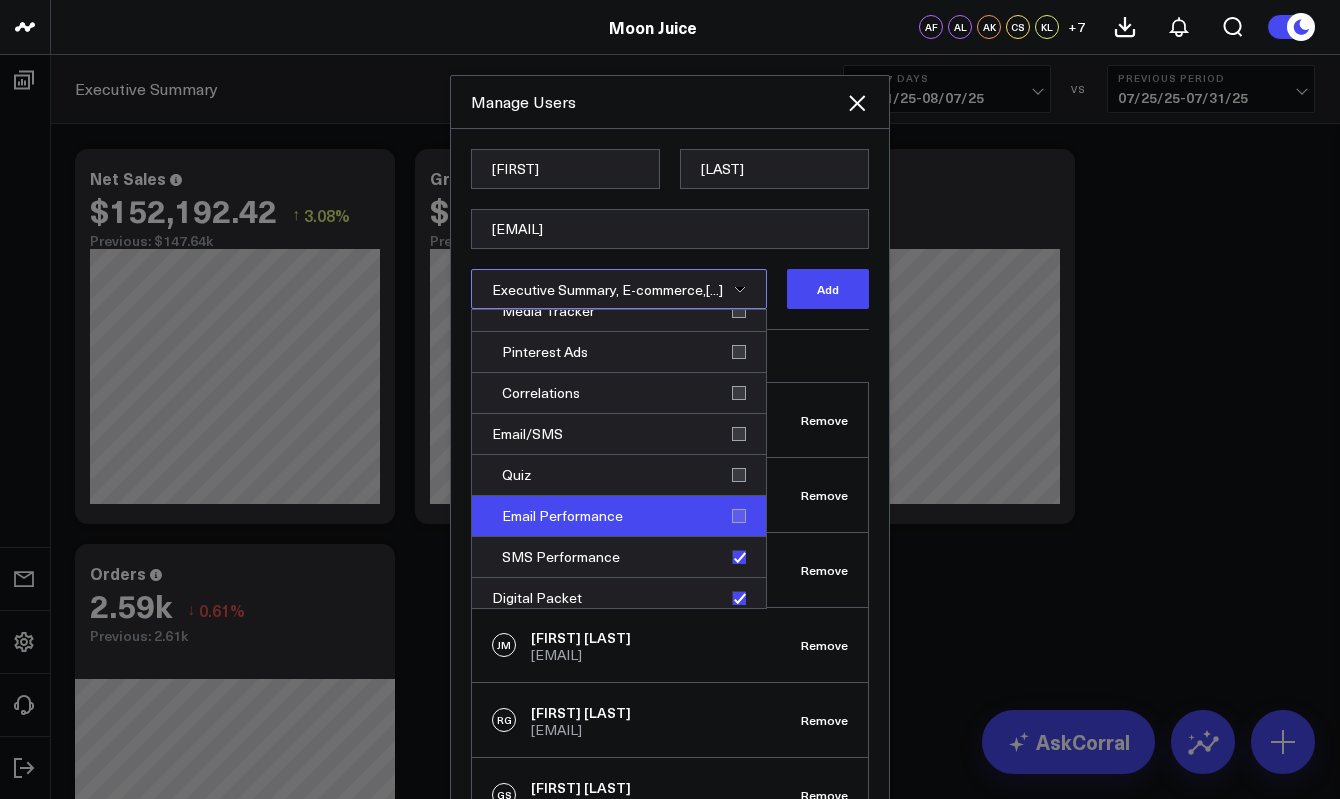 click on "Email Performance" at bounding box center (619, 516) 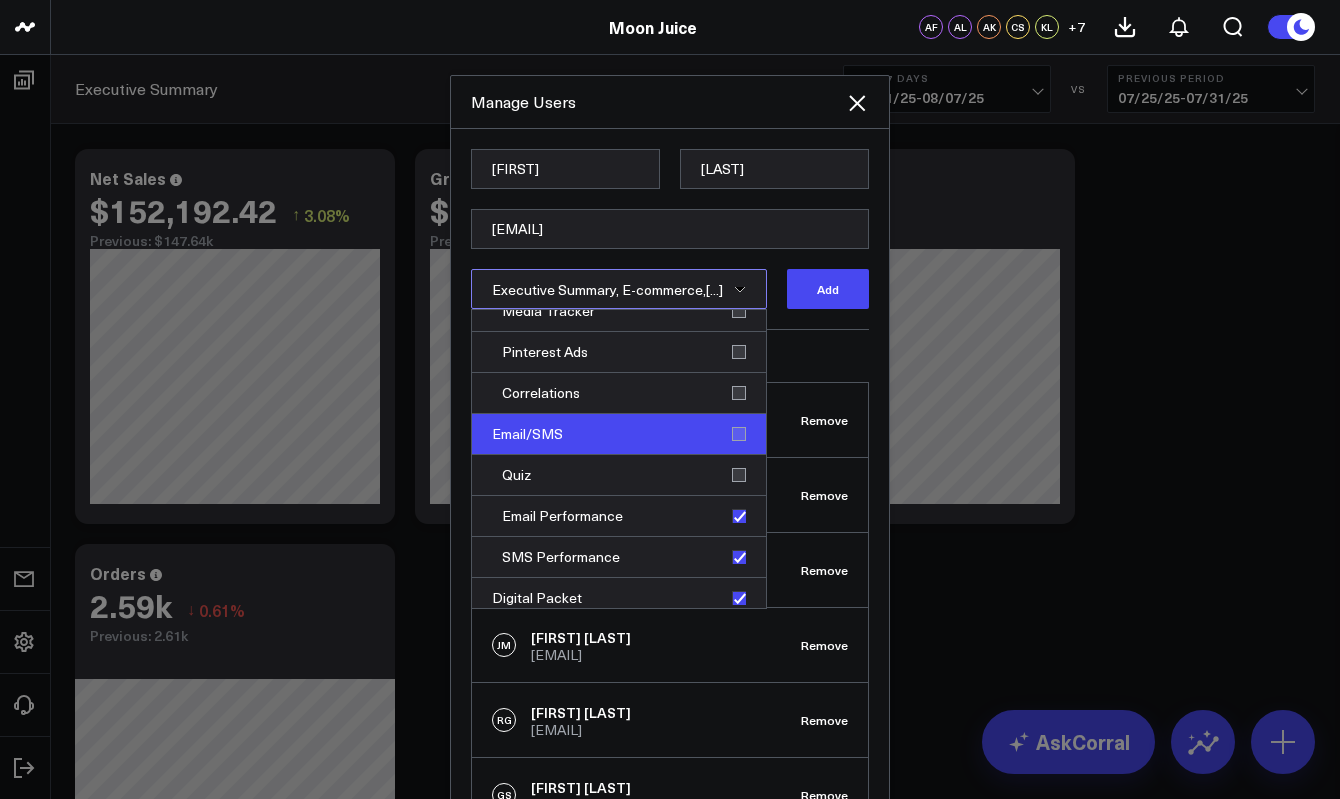 click on "Email/SMS" at bounding box center [619, 434] 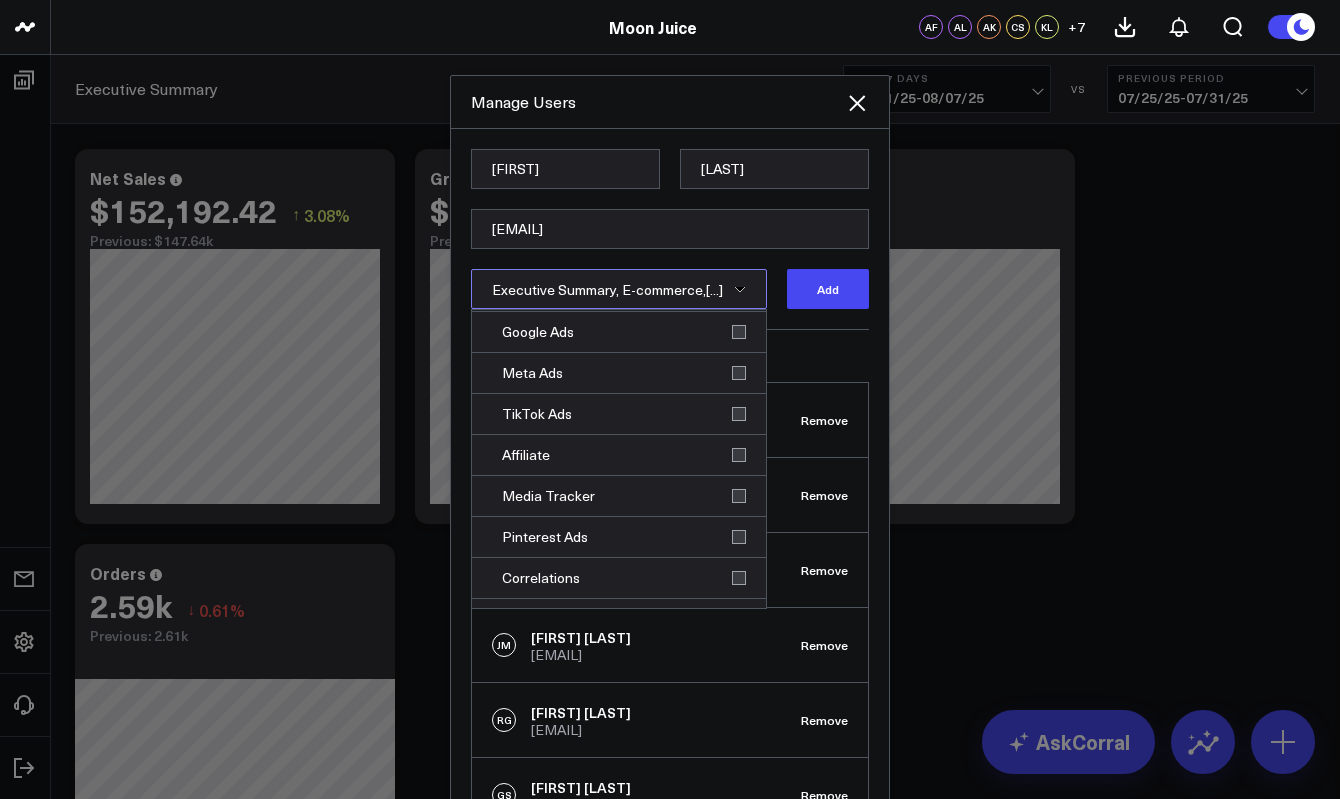 scroll, scrollTop: 1030, scrollLeft: 0, axis: vertical 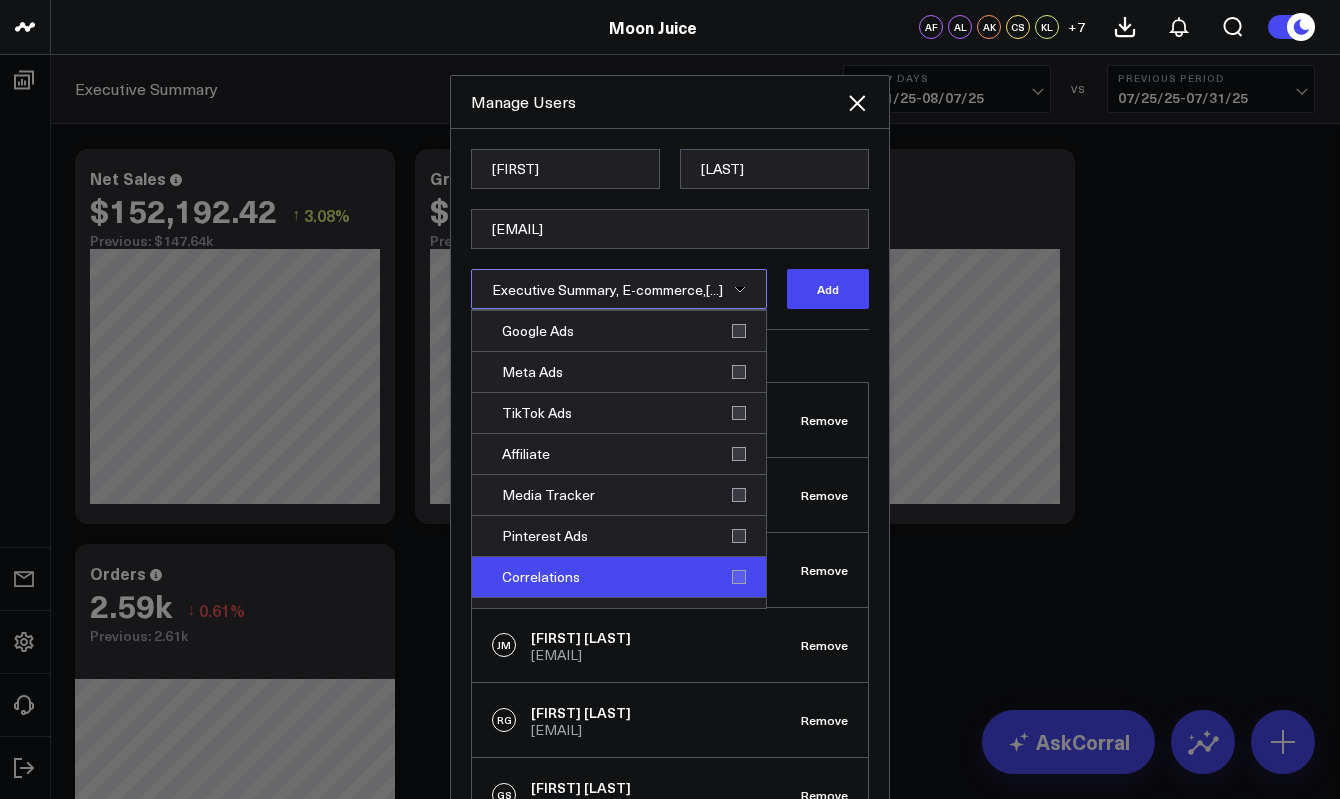 click on "Correlations" at bounding box center (619, 577) 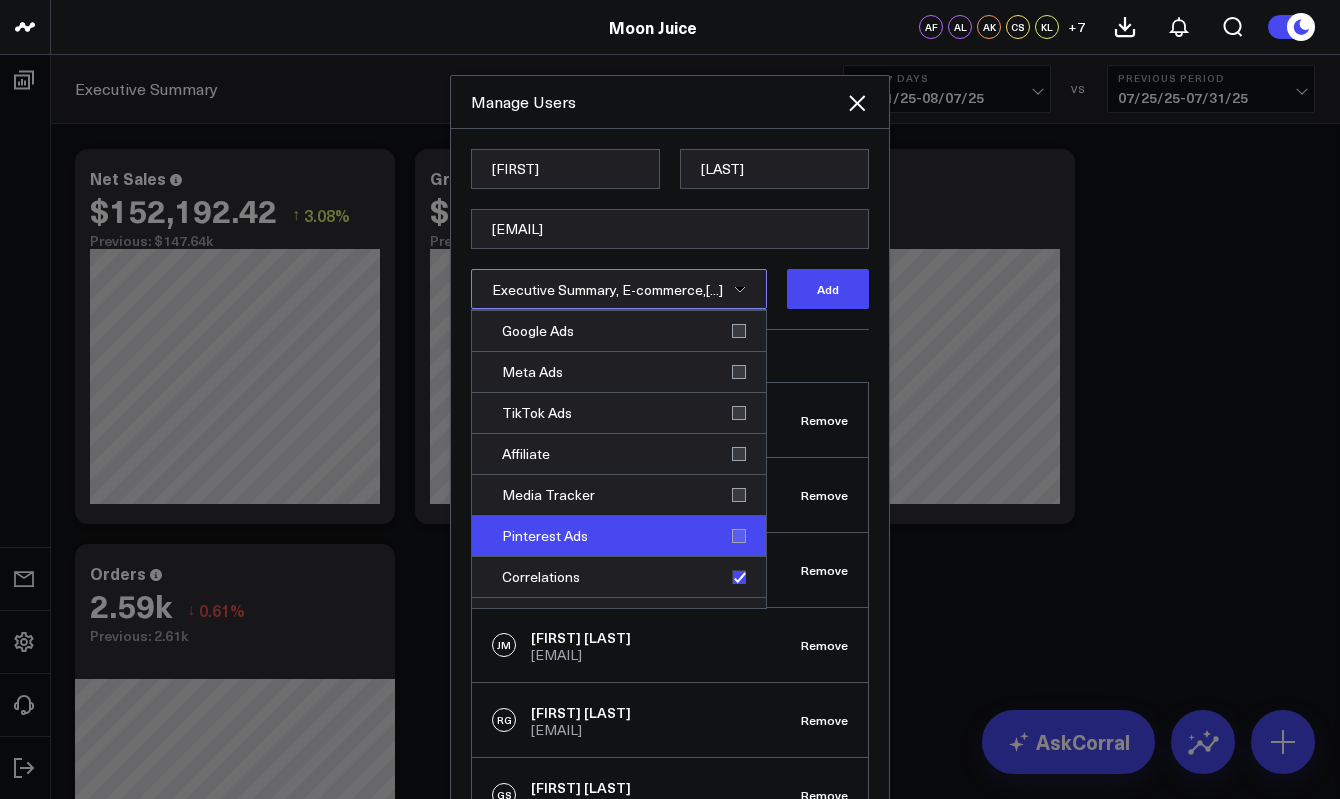 click on "Pinterest Ads" at bounding box center (619, 536) 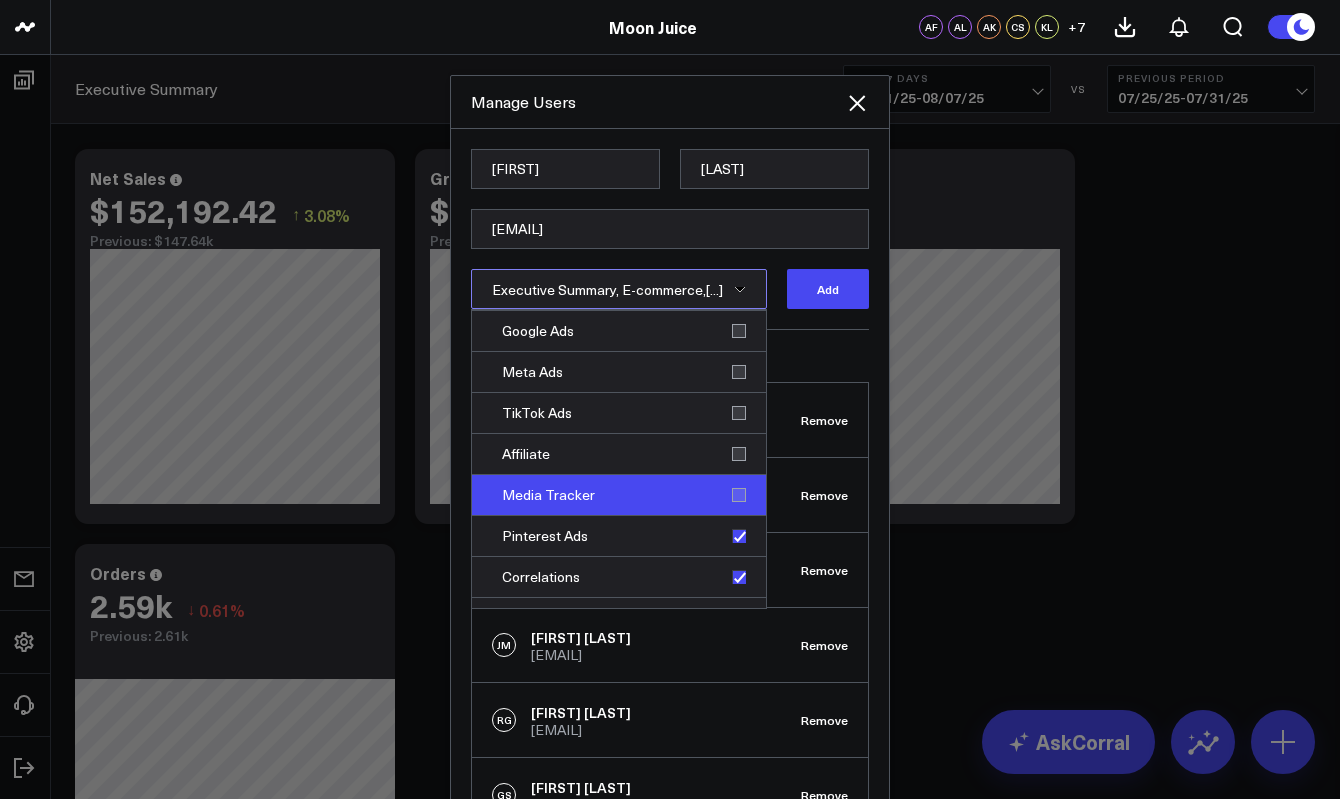 click on "Media Tracker" at bounding box center (619, 495) 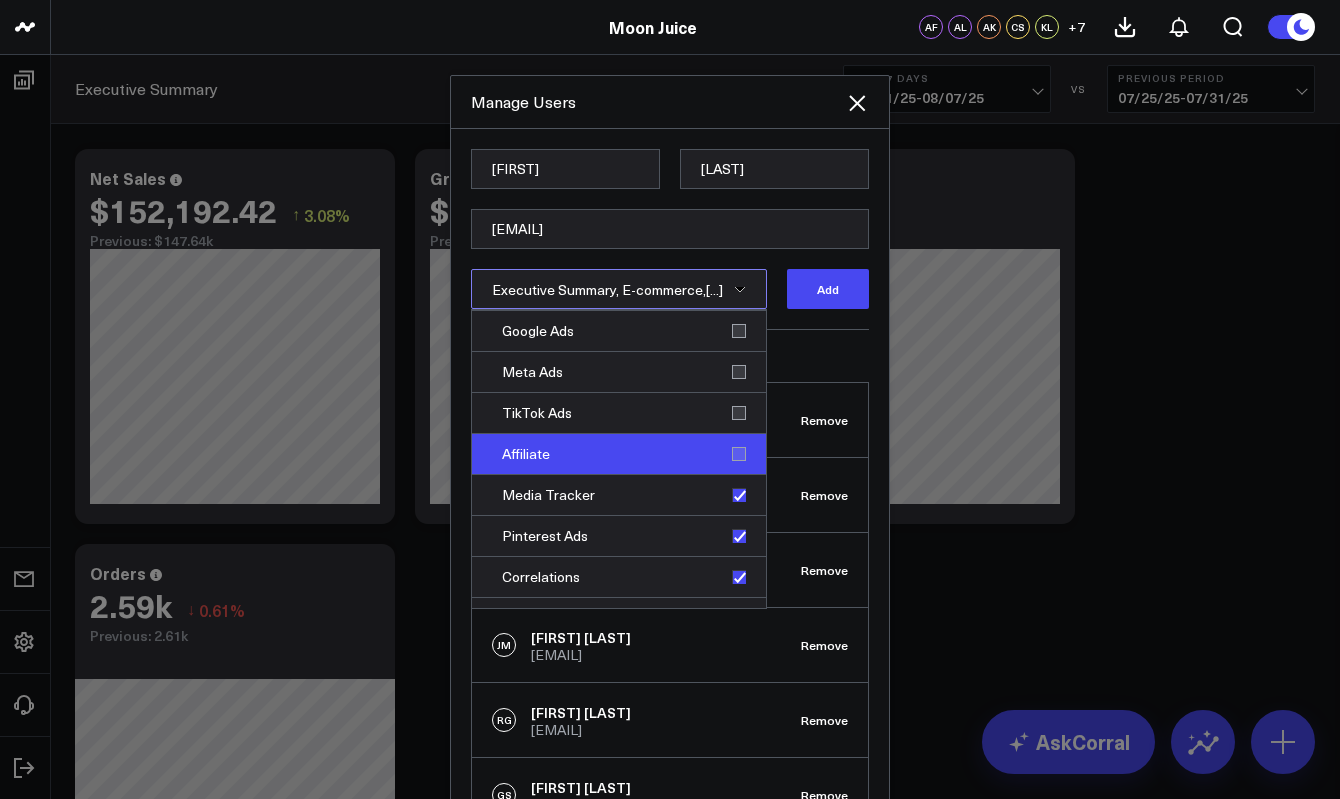 click on "Affiliate" at bounding box center (619, 454) 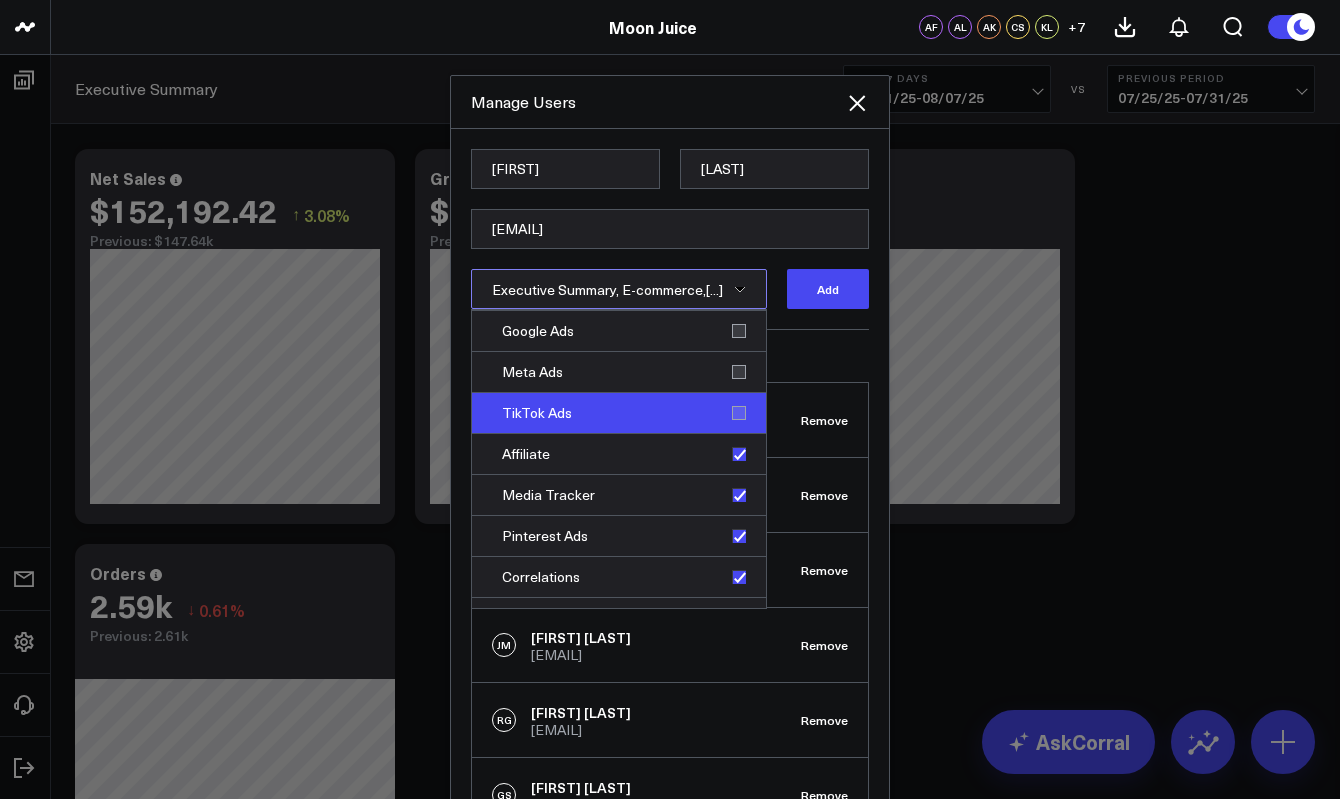 click on "TikTok Ads" at bounding box center (619, 413) 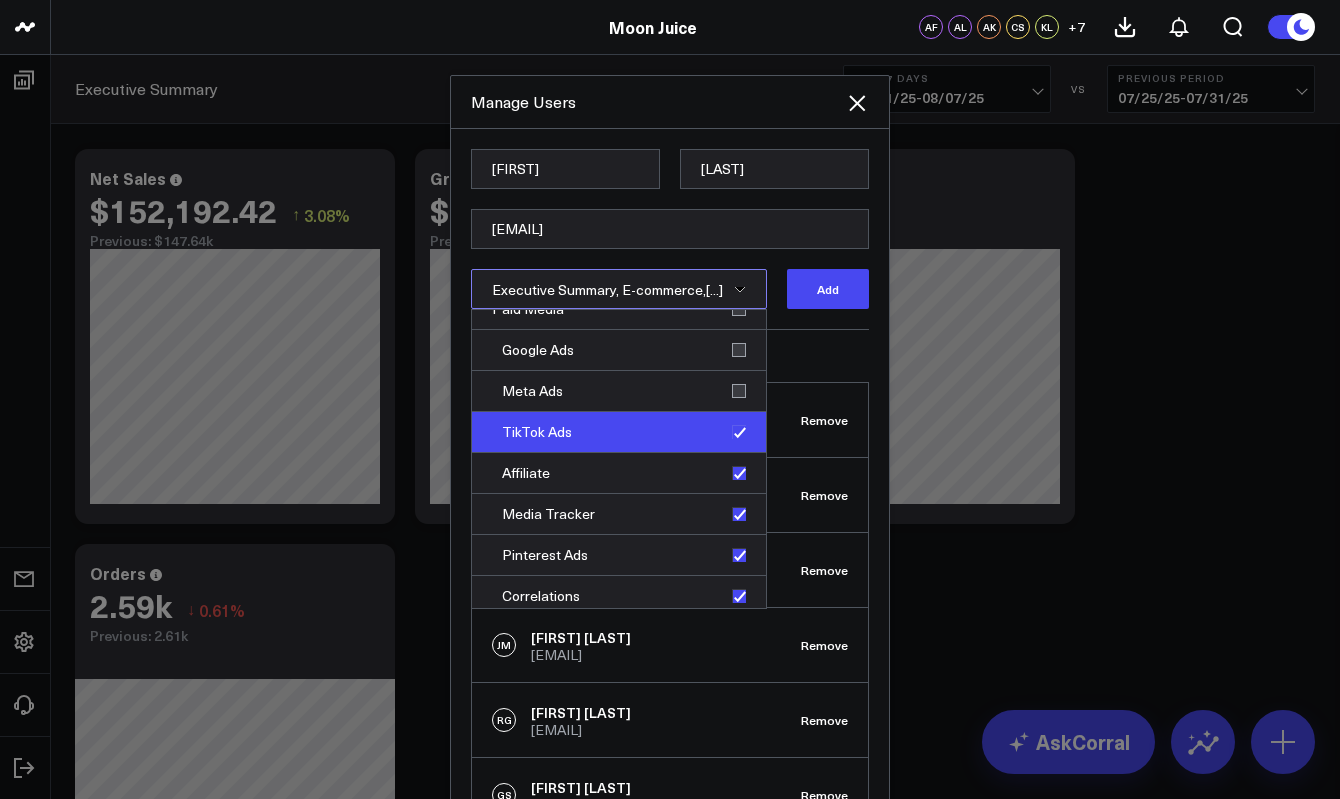 scroll, scrollTop: 1009, scrollLeft: 0, axis: vertical 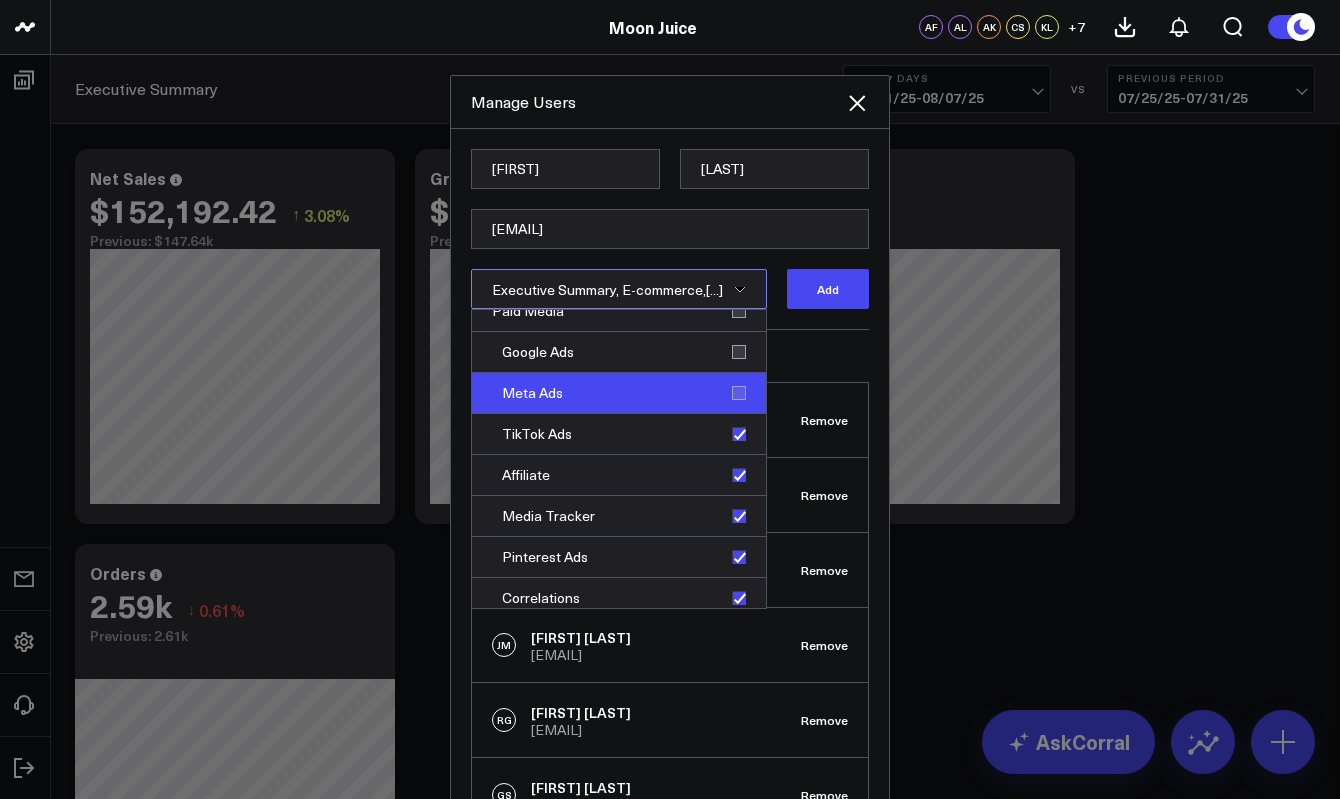 drag, startPoint x: 719, startPoint y: 403, endPoint x: 717, endPoint y: 387, distance: 16.124516 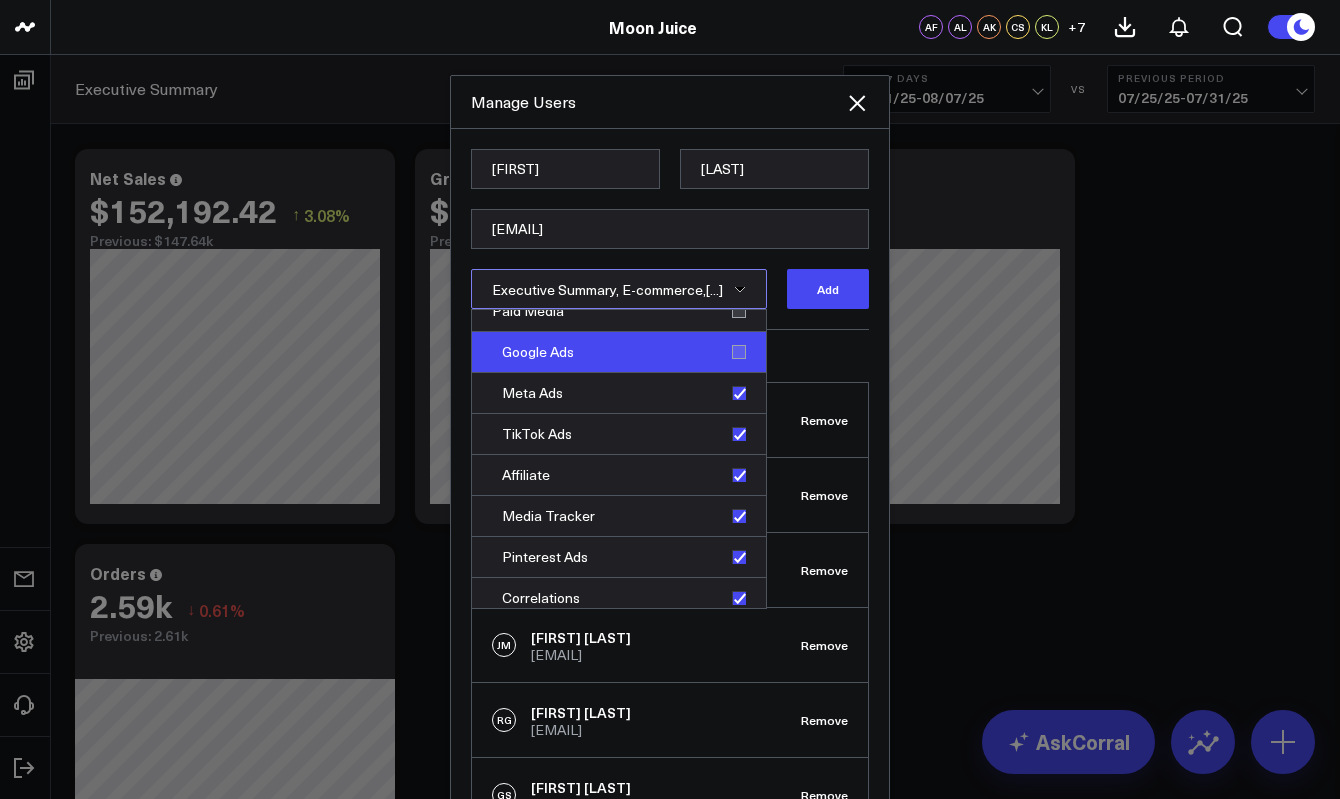 click on "Google Ads" at bounding box center (619, 352) 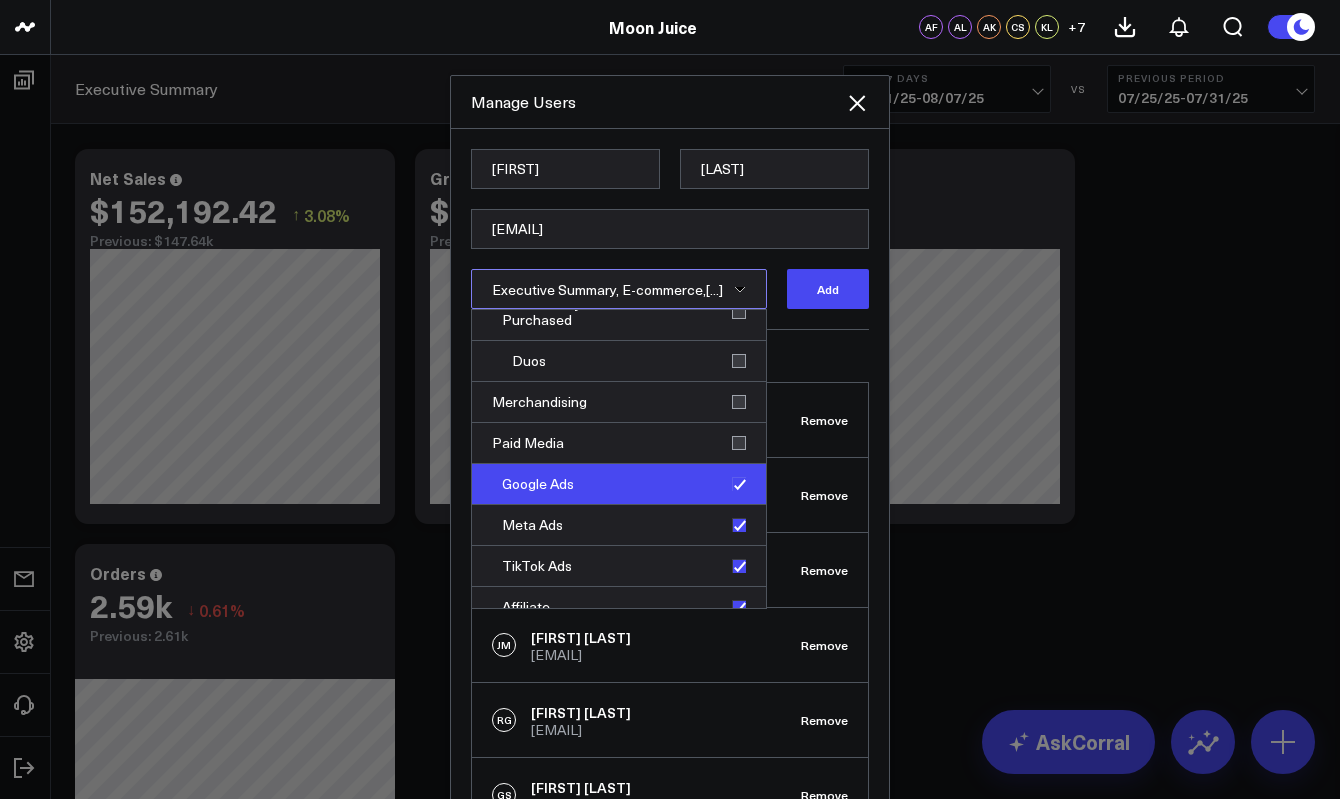 scroll, scrollTop: 863, scrollLeft: 0, axis: vertical 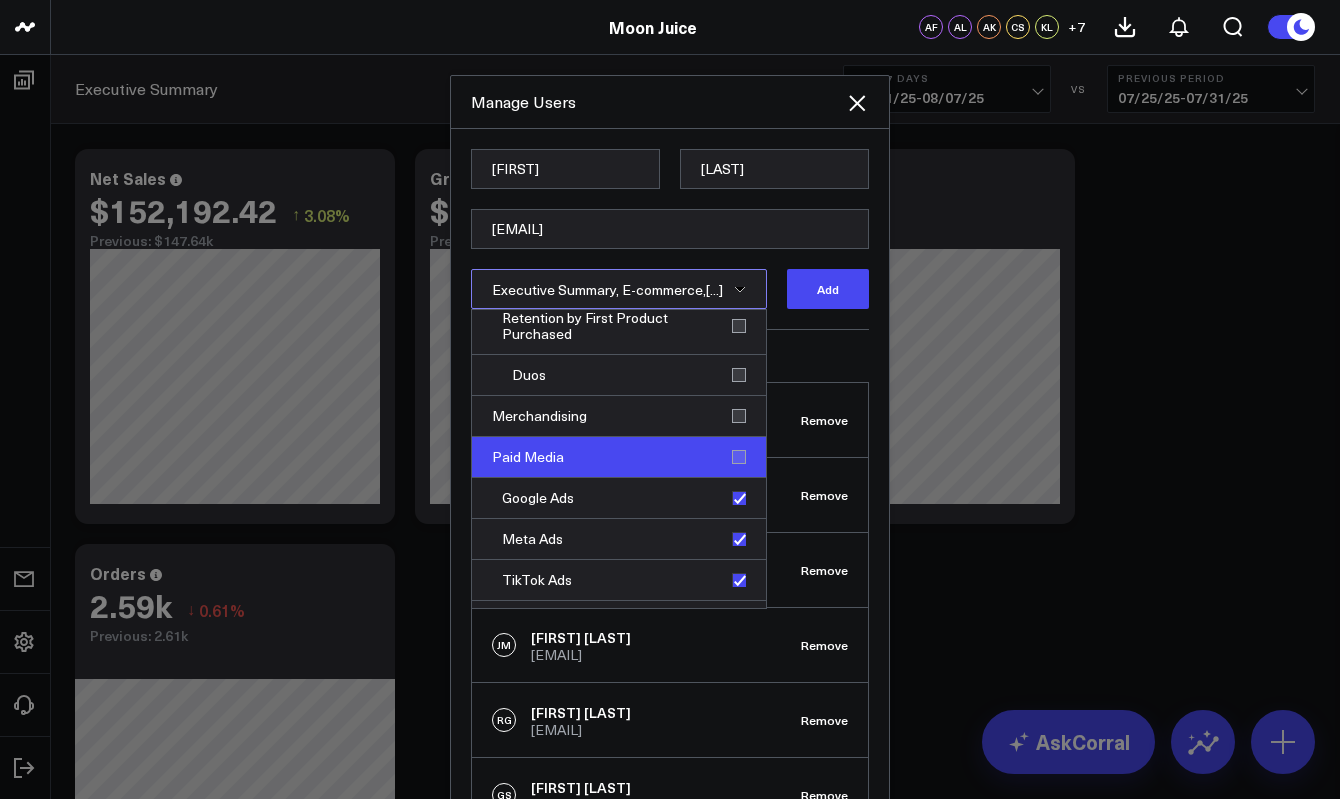 click on "Paid Media" at bounding box center [619, 457] 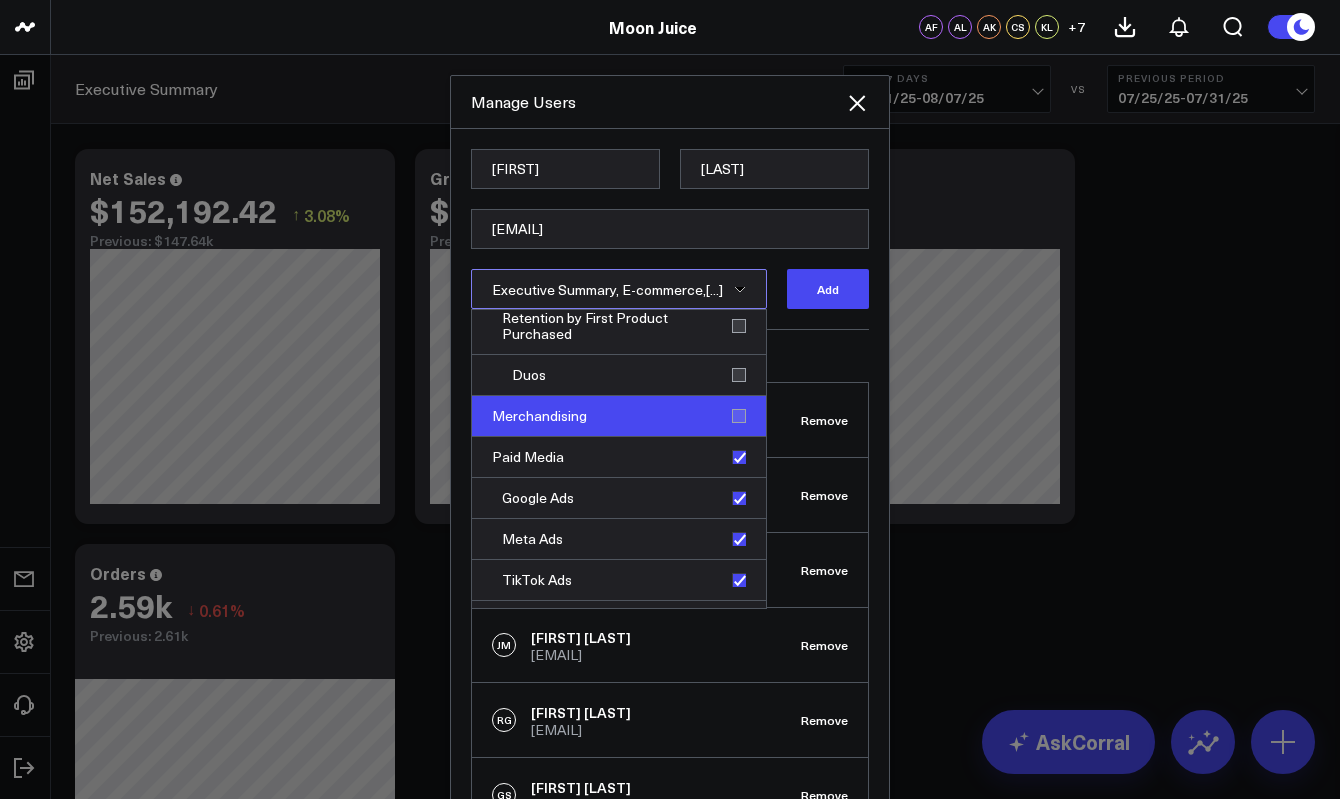 click on "Merchandising" at bounding box center (619, 416) 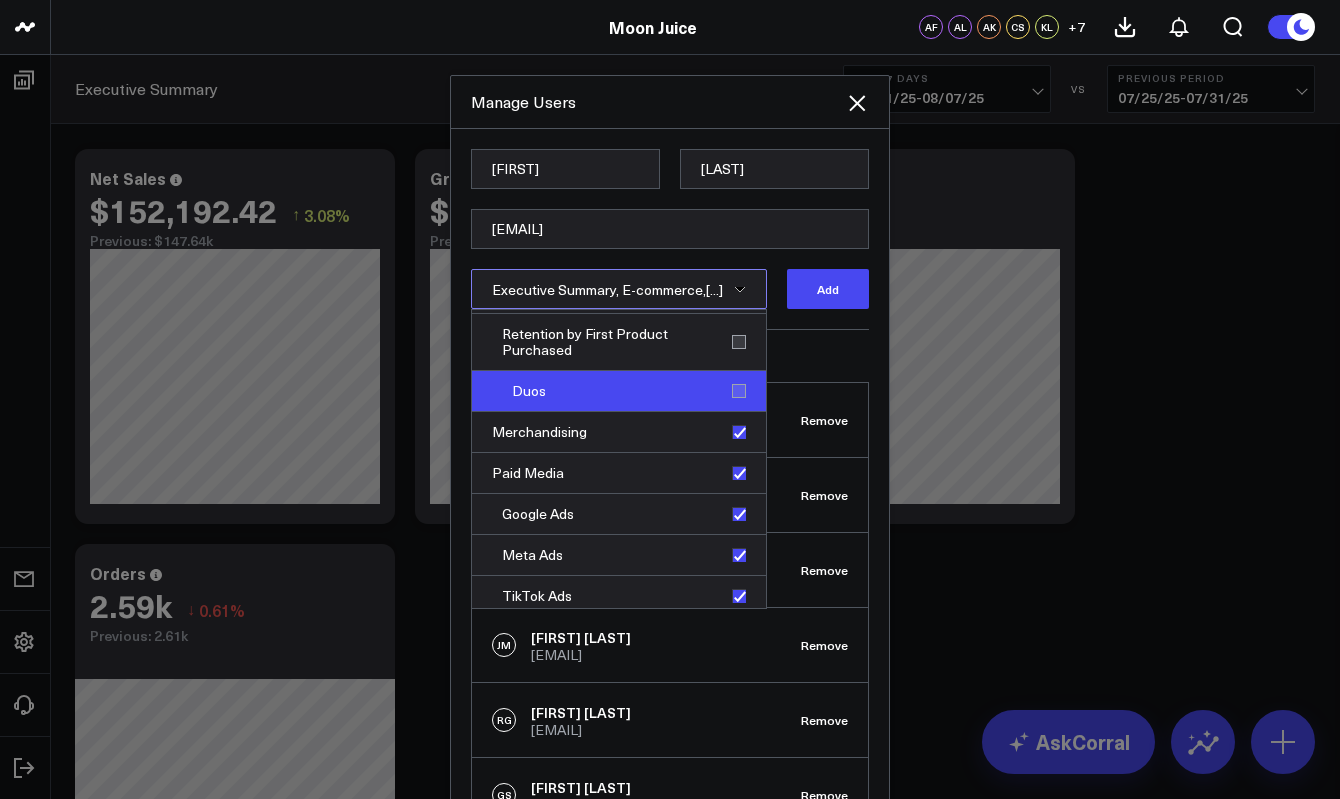 scroll, scrollTop: 825, scrollLeft: 0, axis: vertical 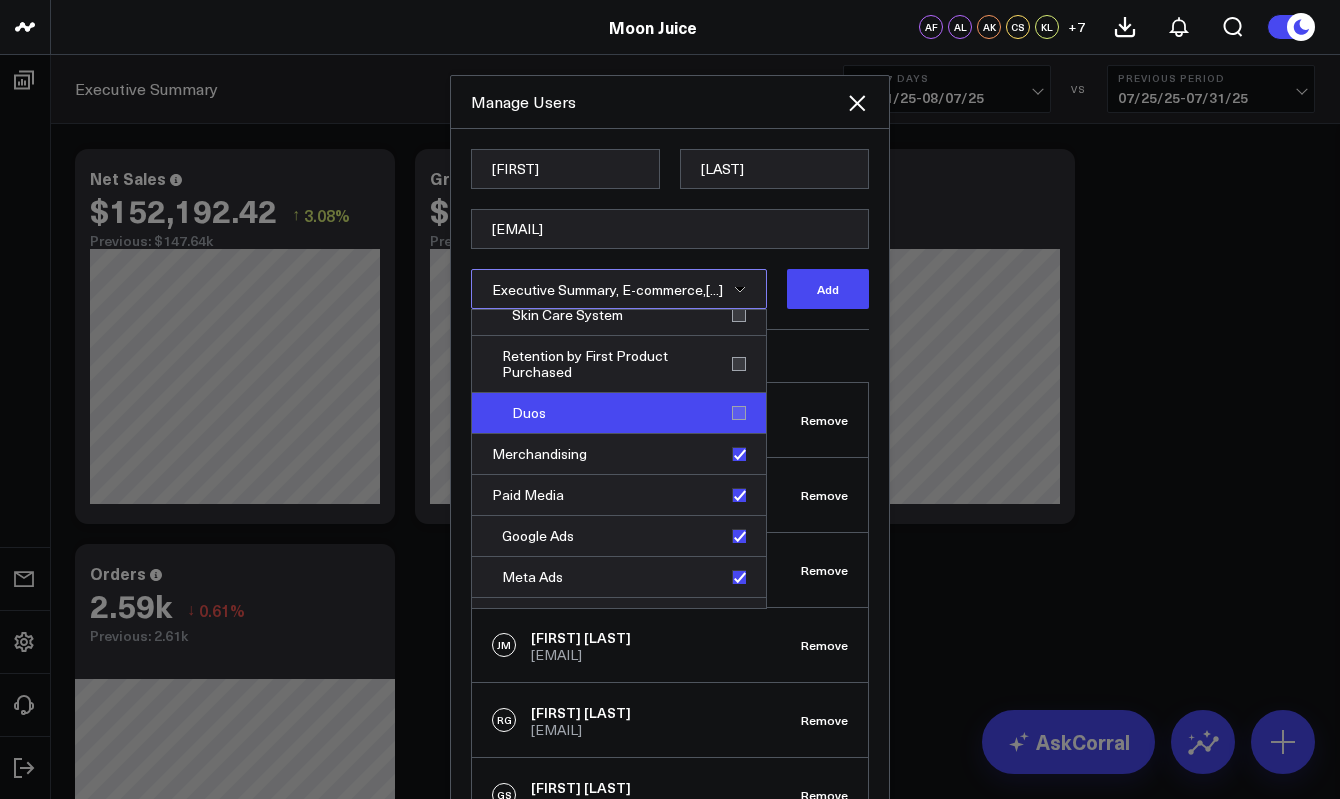 click on "Duos" at bounding box center [619, 413] 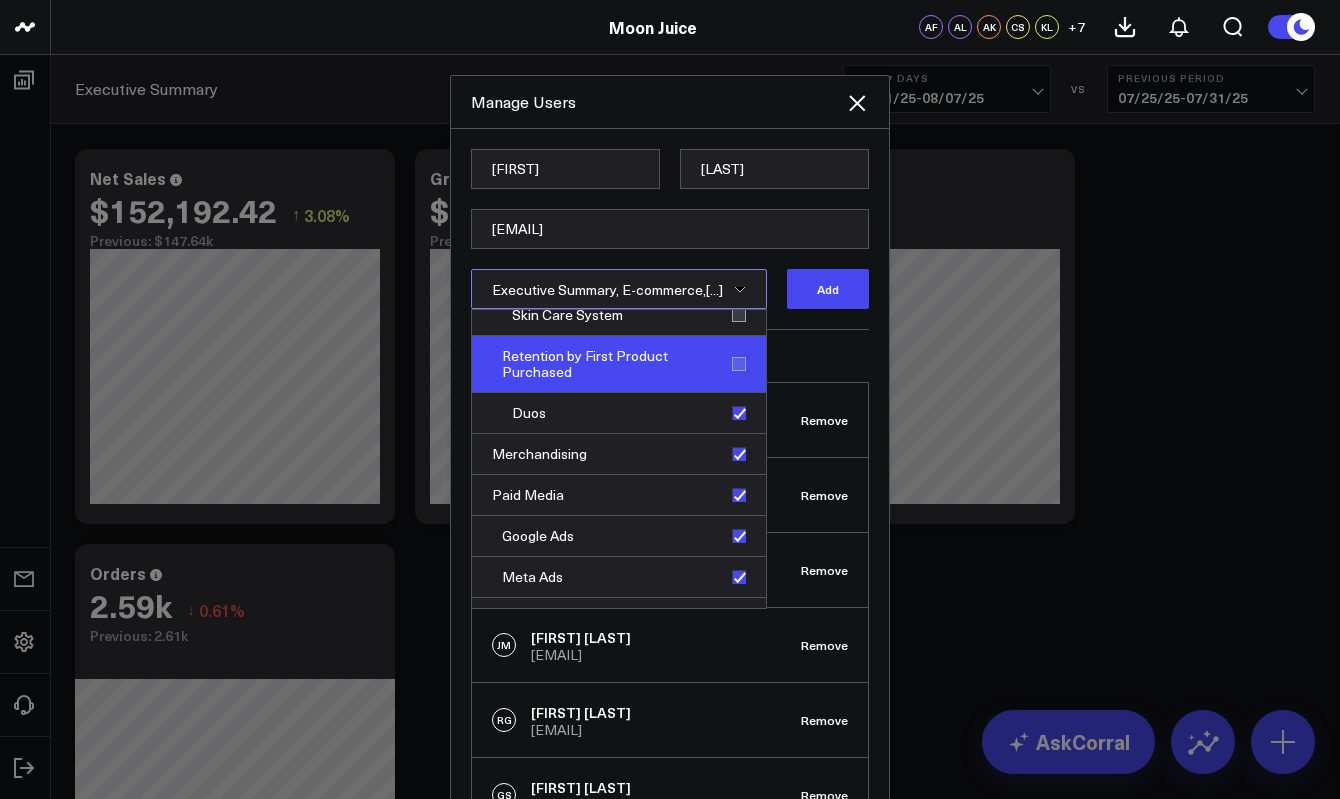 click on "Retention by First Product Purchased" at bounding box center [619, 364] 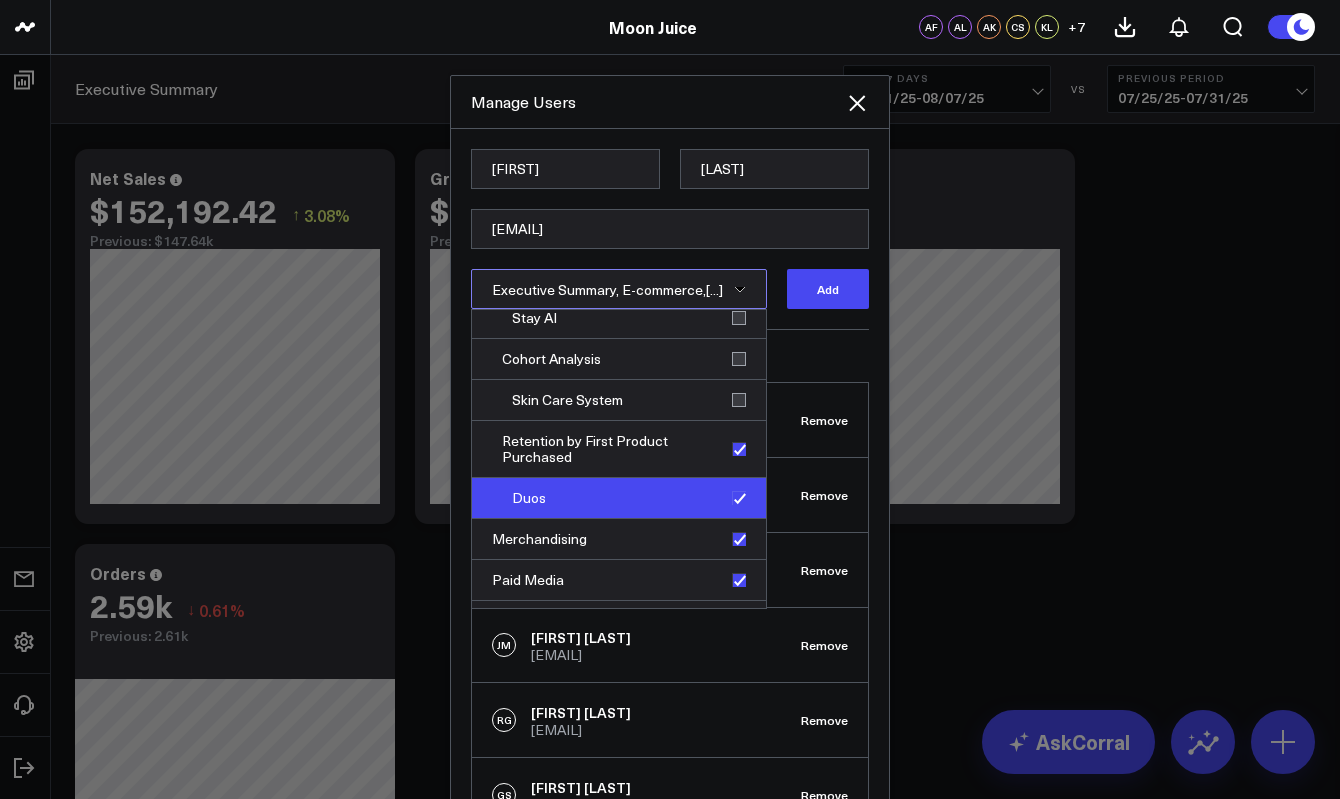 scroll, scrollTop: 735, scrollLeft: 0, axis: vertical 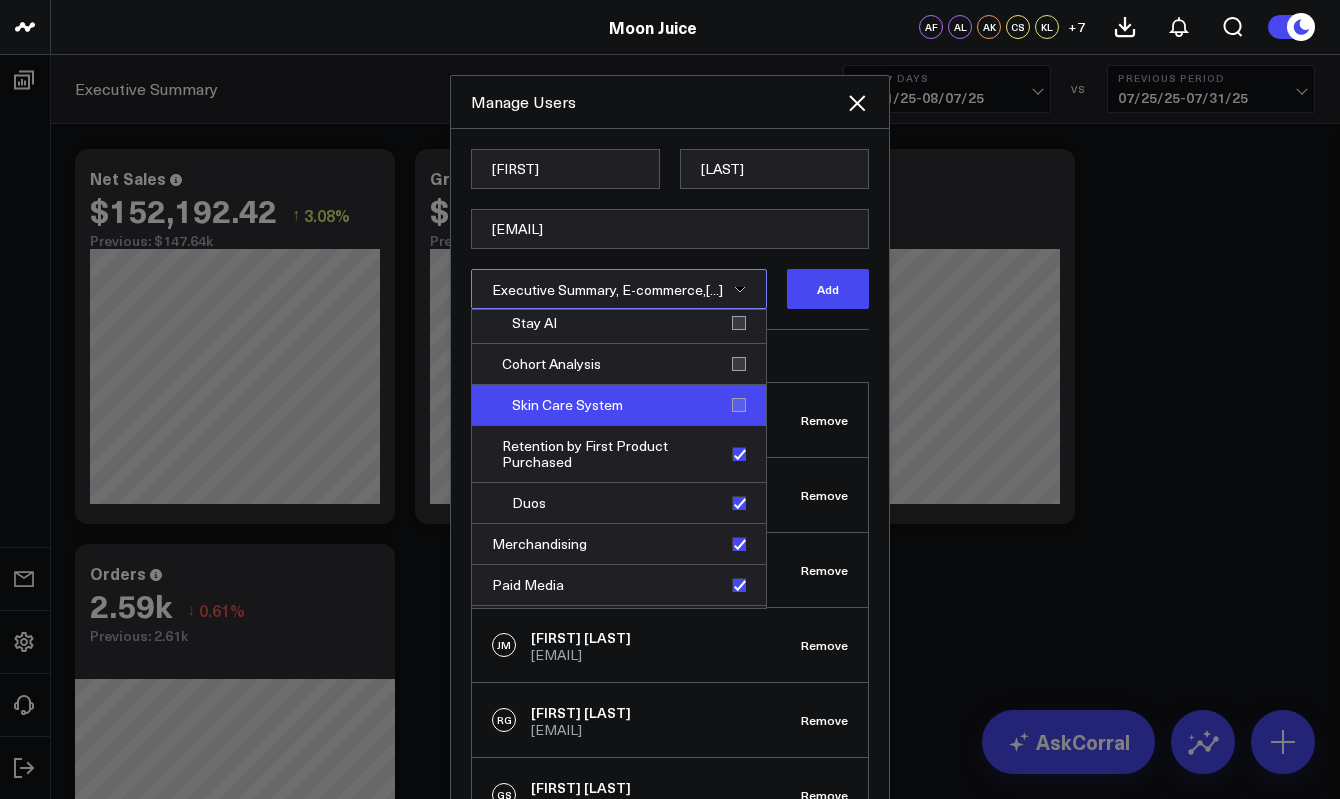 click on "Skin Care System" at bounding box center [619, 405] 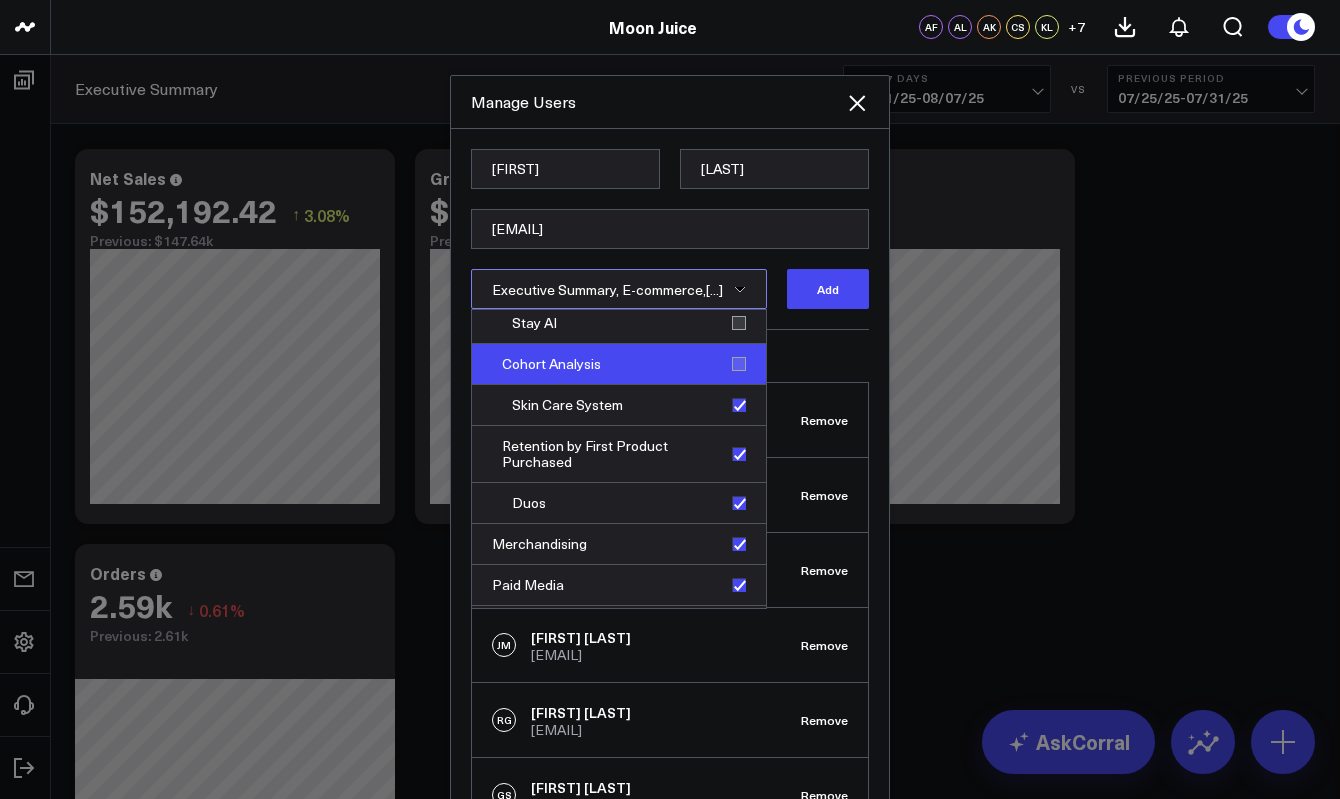 click on "Cohort Analysis" at bounding box center (619, 364) 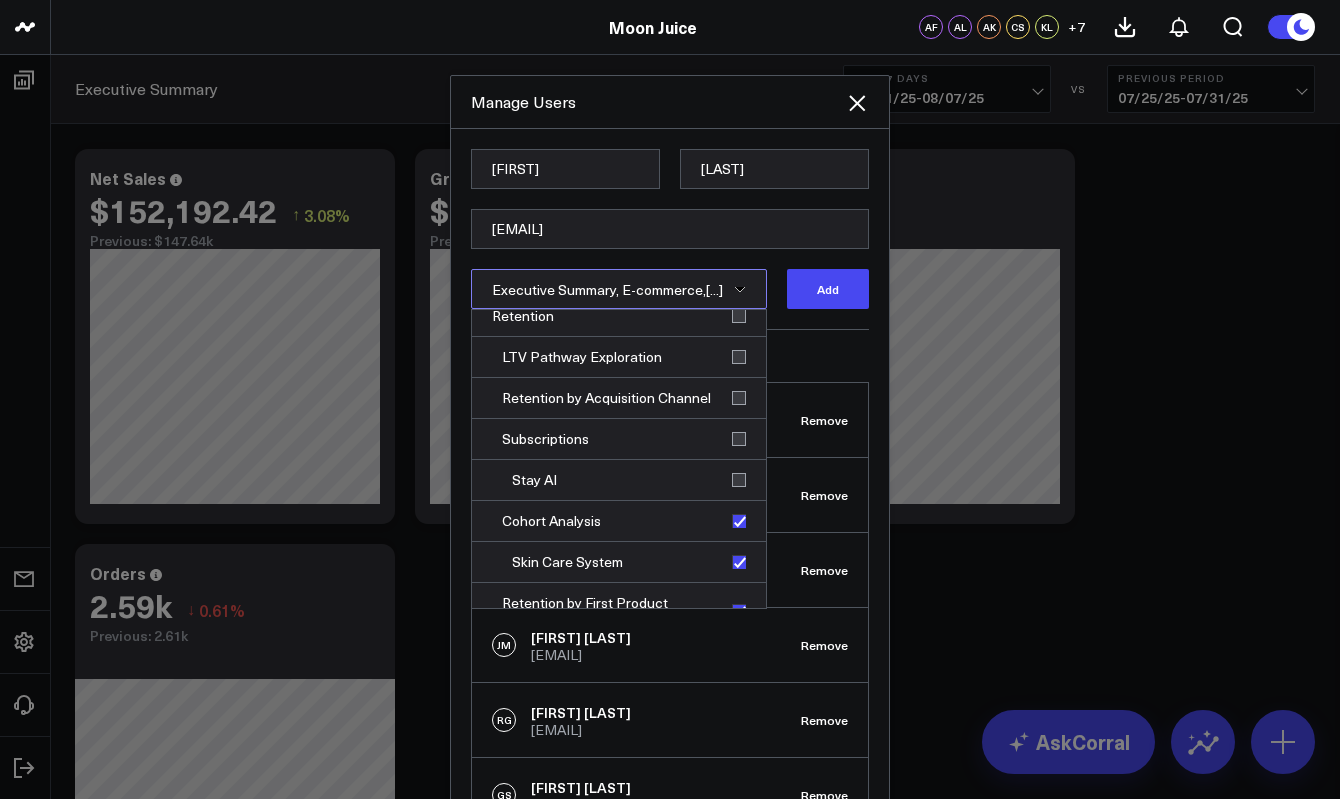 scroll, scrollTop: 573, scrollLeft: 0, axis: vertical 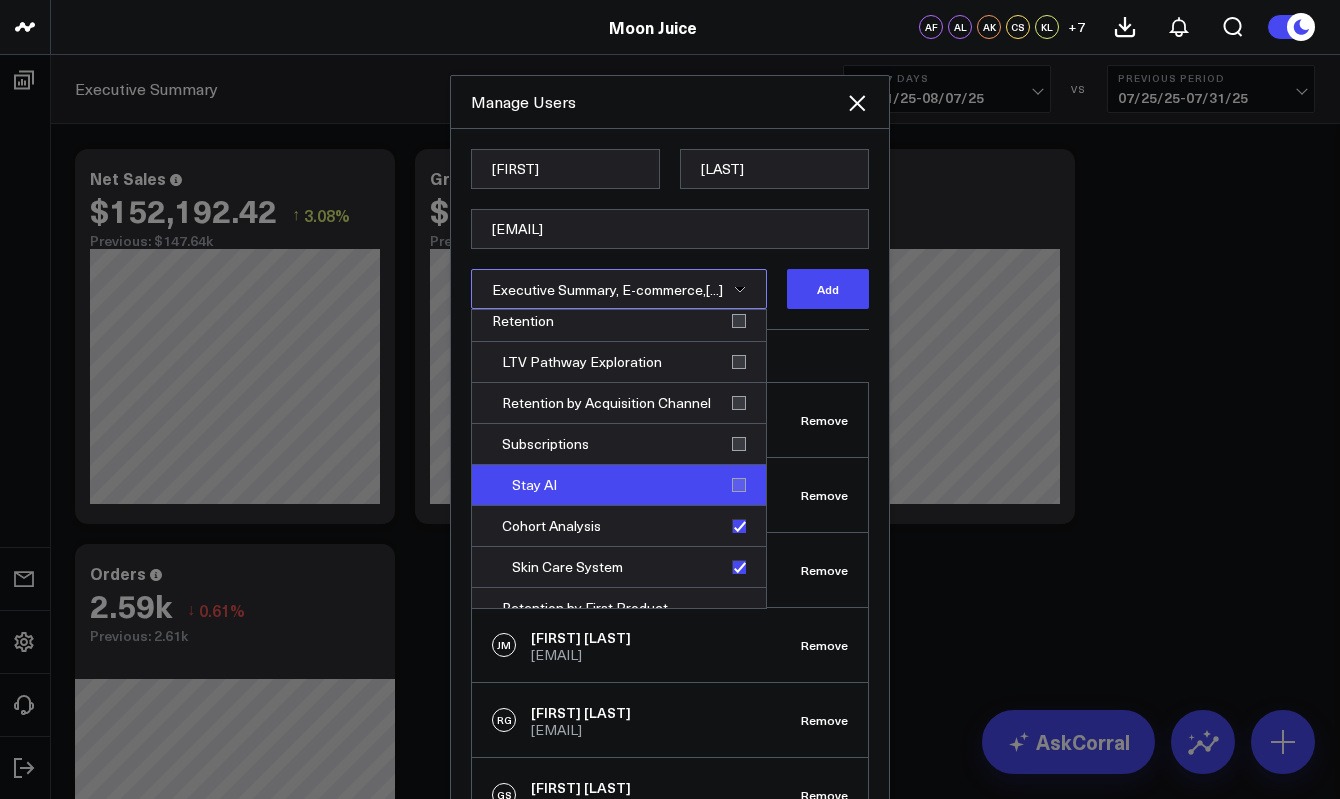 click on "Stay AI" at bounding box center [619, 485] 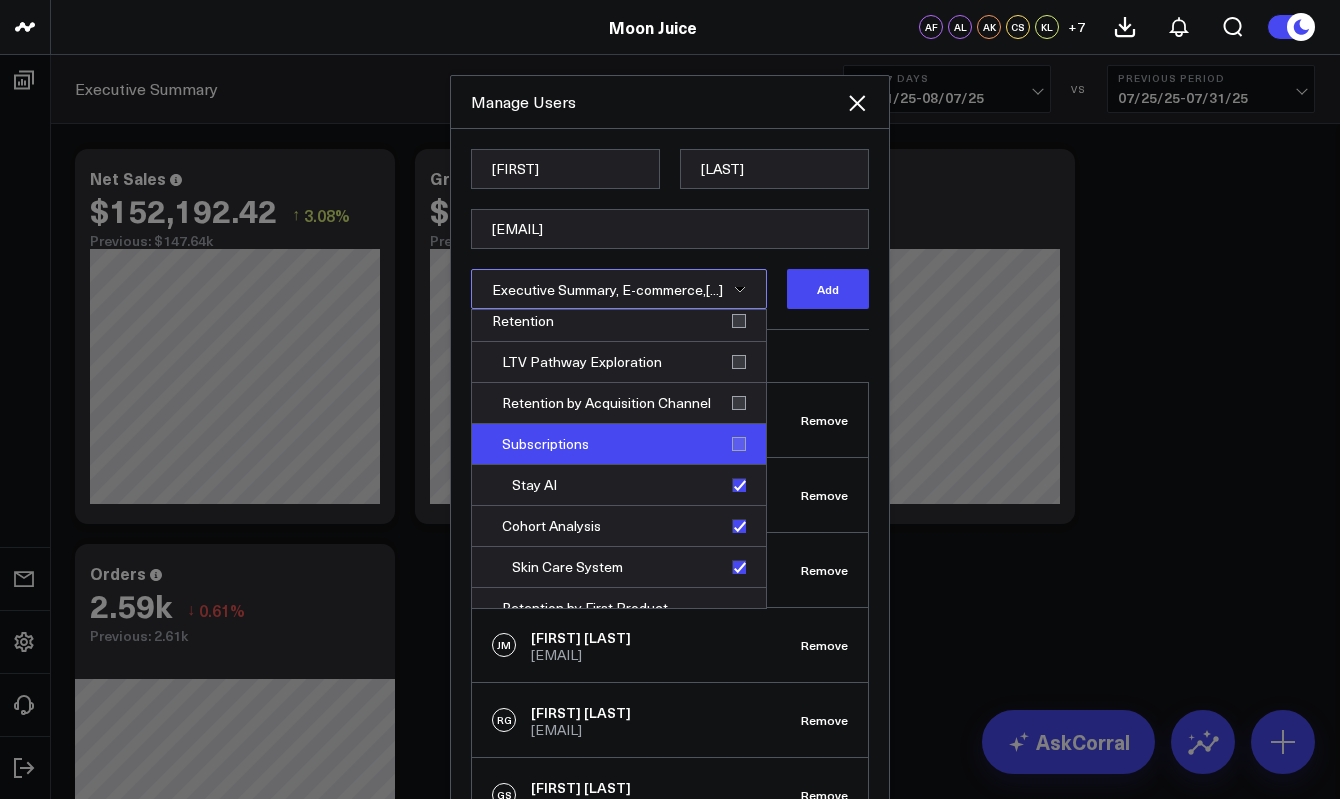 click on "Subscriptions" at bounding box center (619, 444) 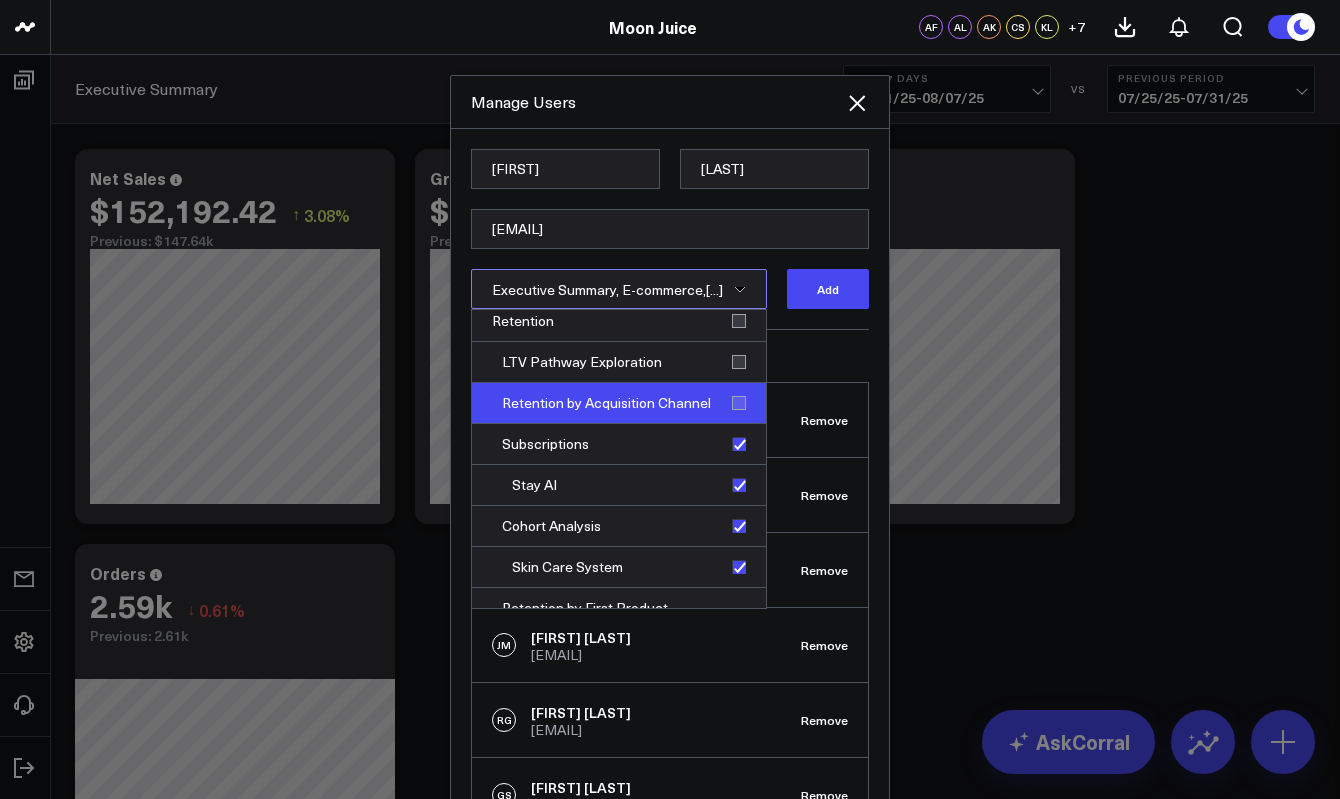 click on "Retention by Acquisition Channel" at bounding box center (619, 403) 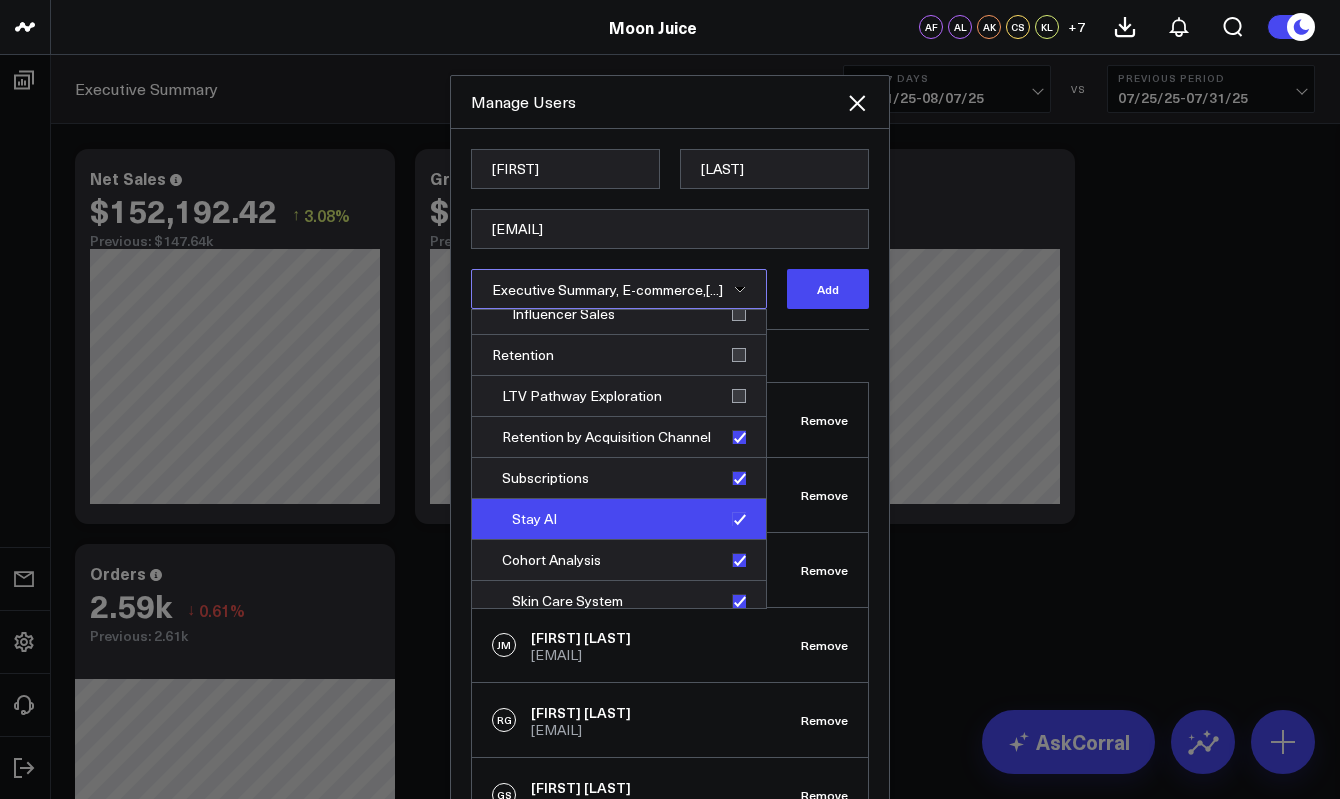 scroll, scrollTop: 538, scrollLeft: 0, axis: vertical 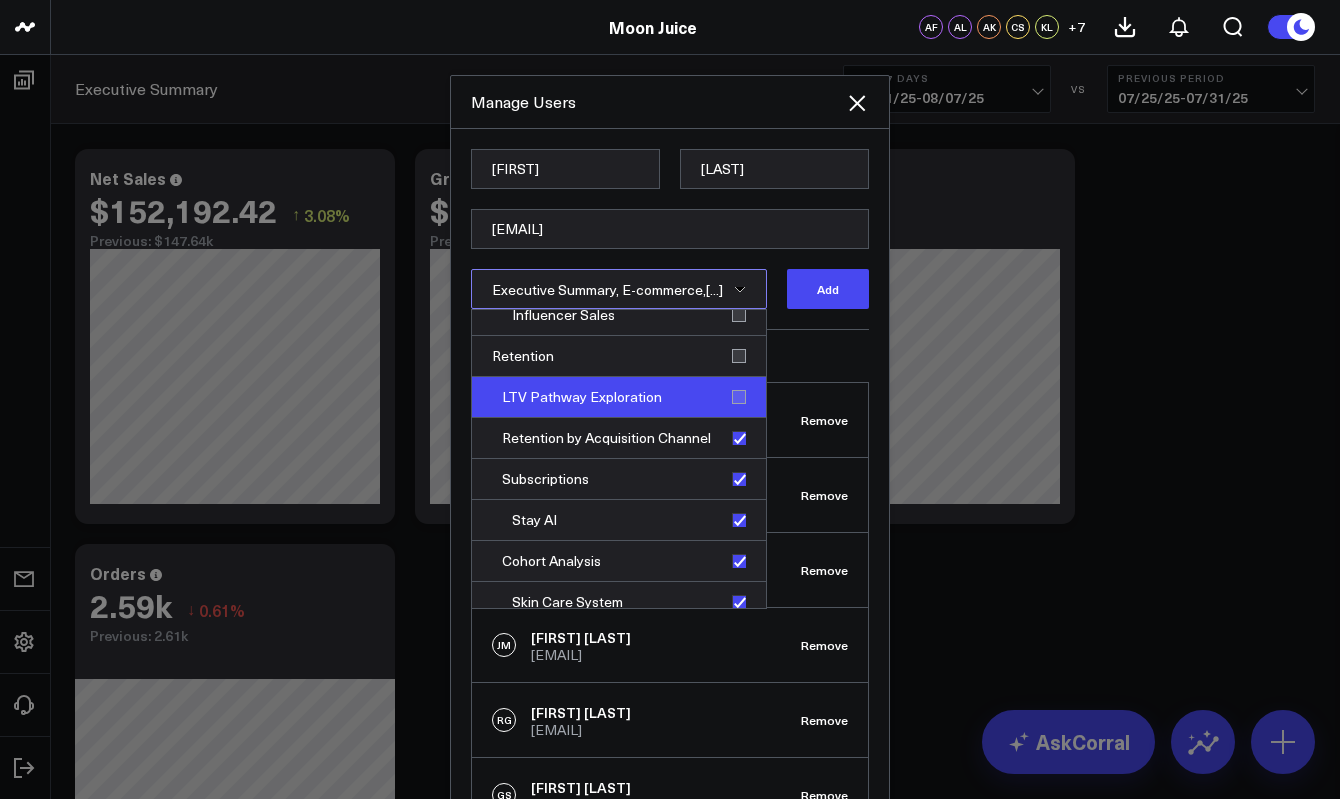 click on "LTV Pathway Exploration" at bounding box center [619, 397] 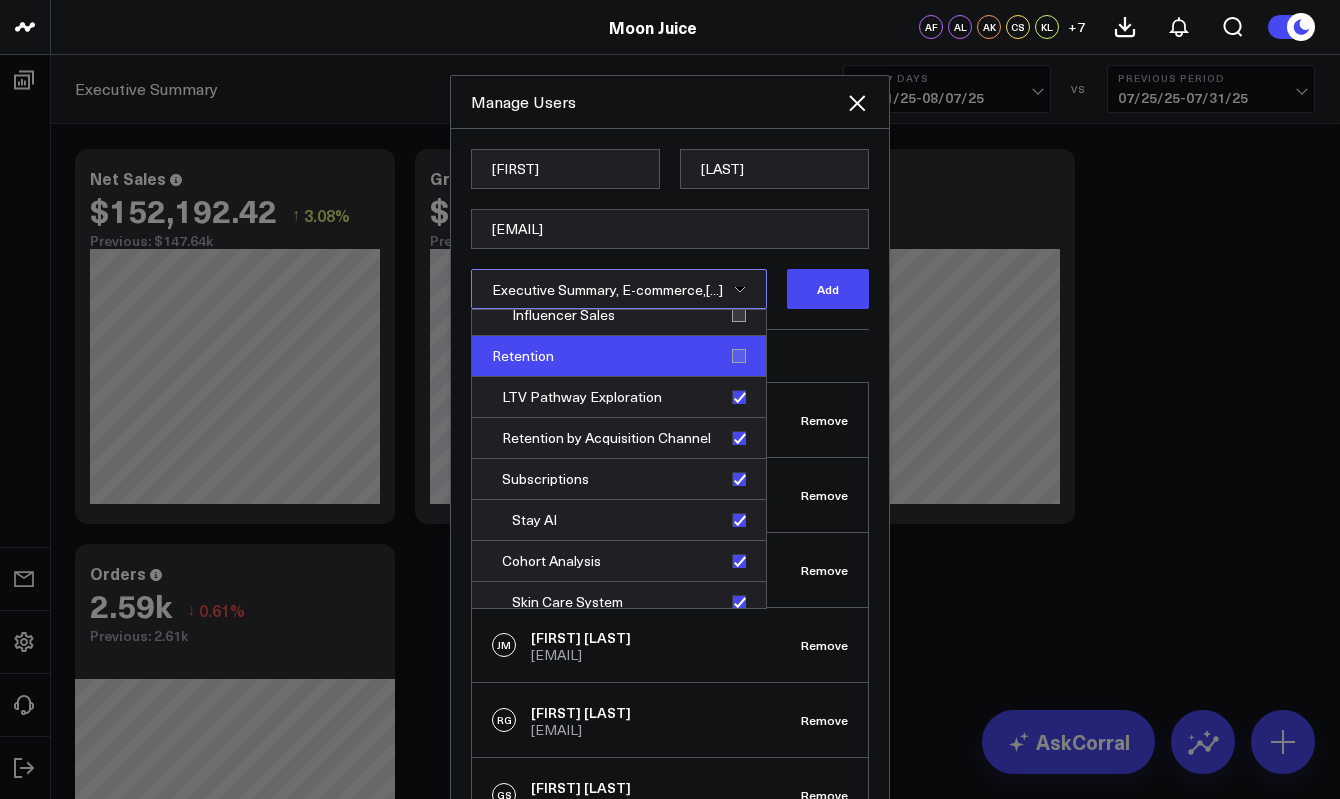 click on "Retention" at bounding box center [619, 356] 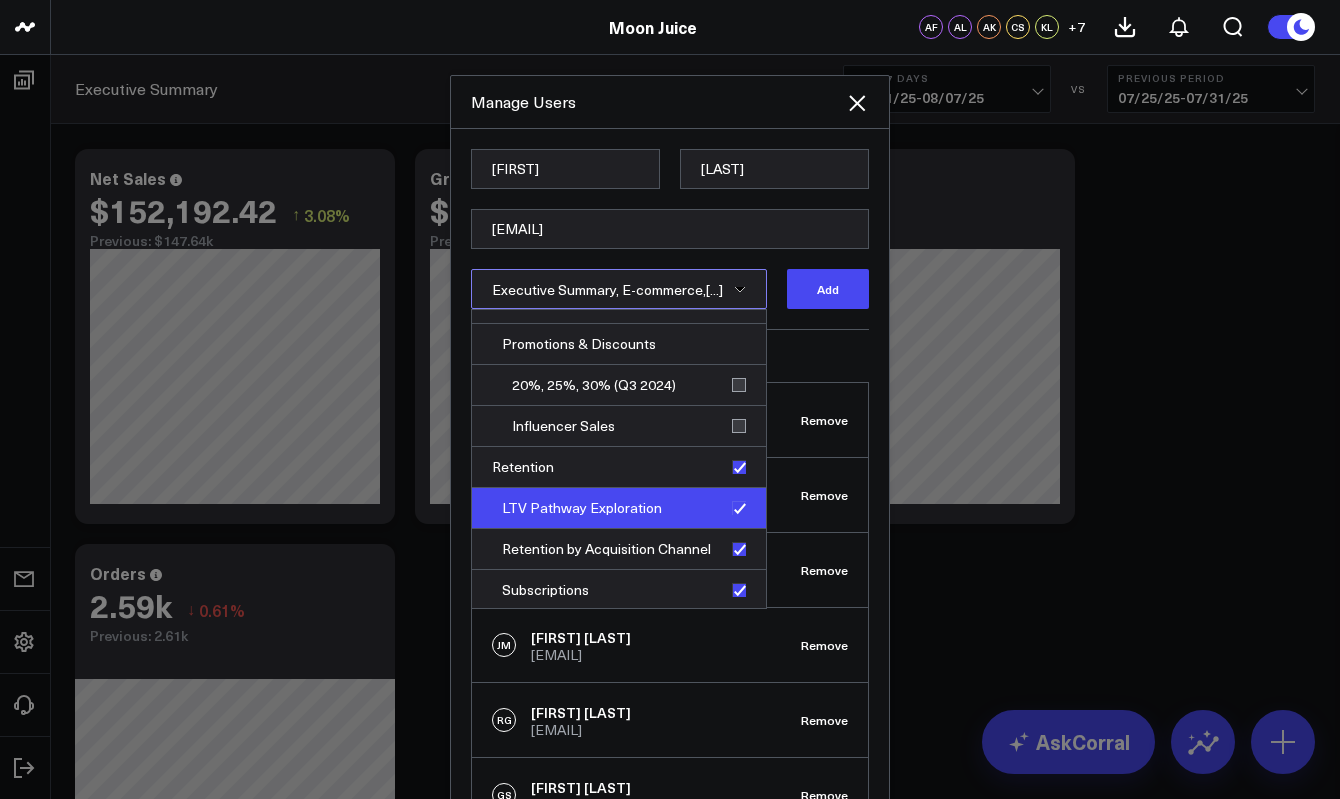 scroll, scrollTop: 406, scrollLeft: 0, axis: vertical 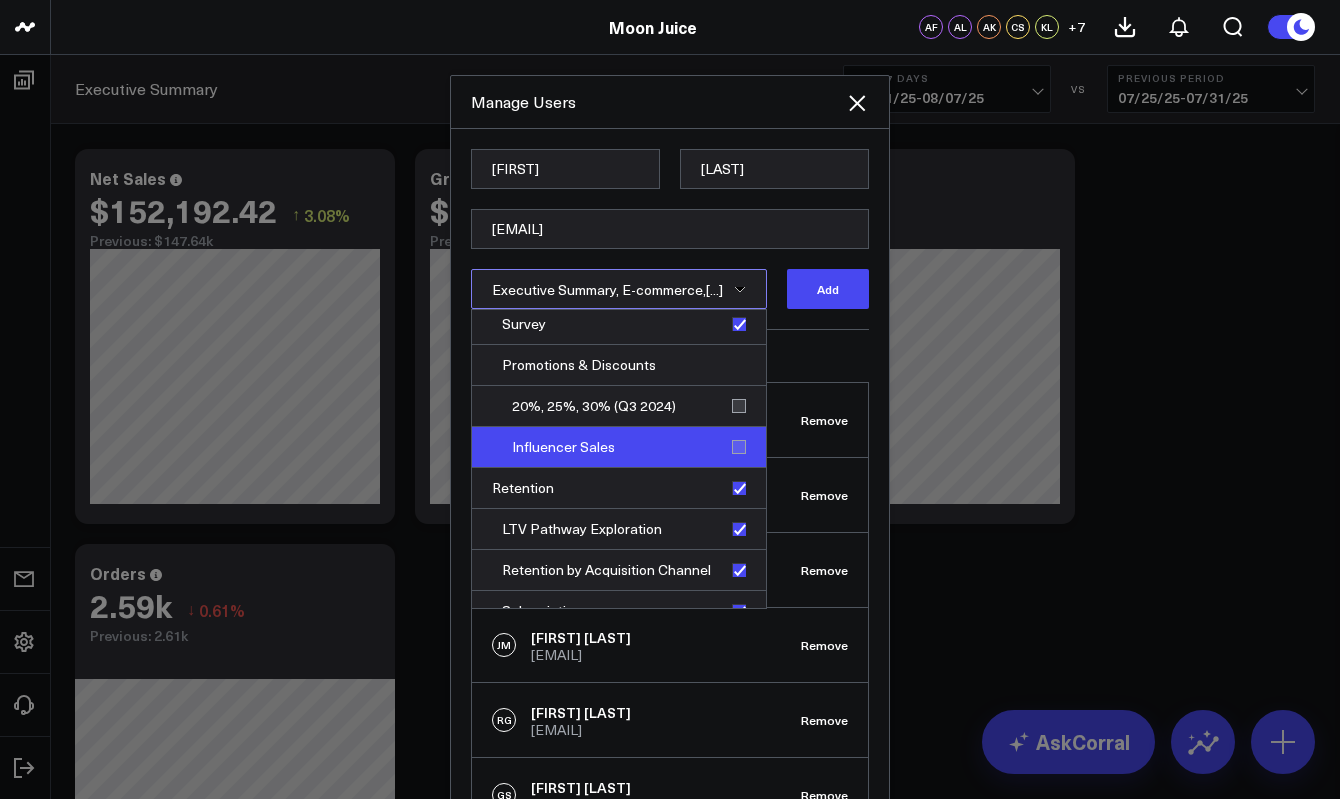 click on "Influencer Sales" at bounding box center [619, 447] 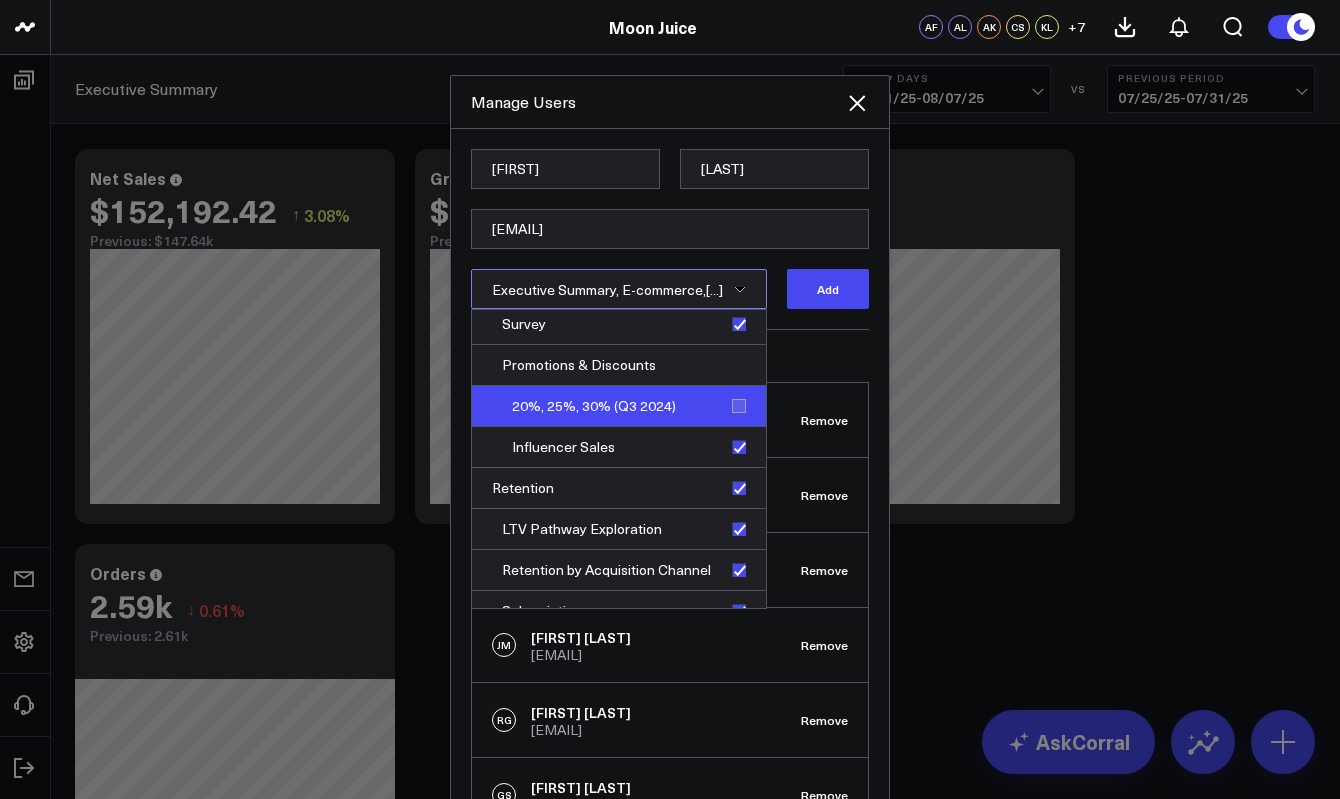 click on "20%, 25%, 30% (Q3 2024)" at bounding box center [619, 406] 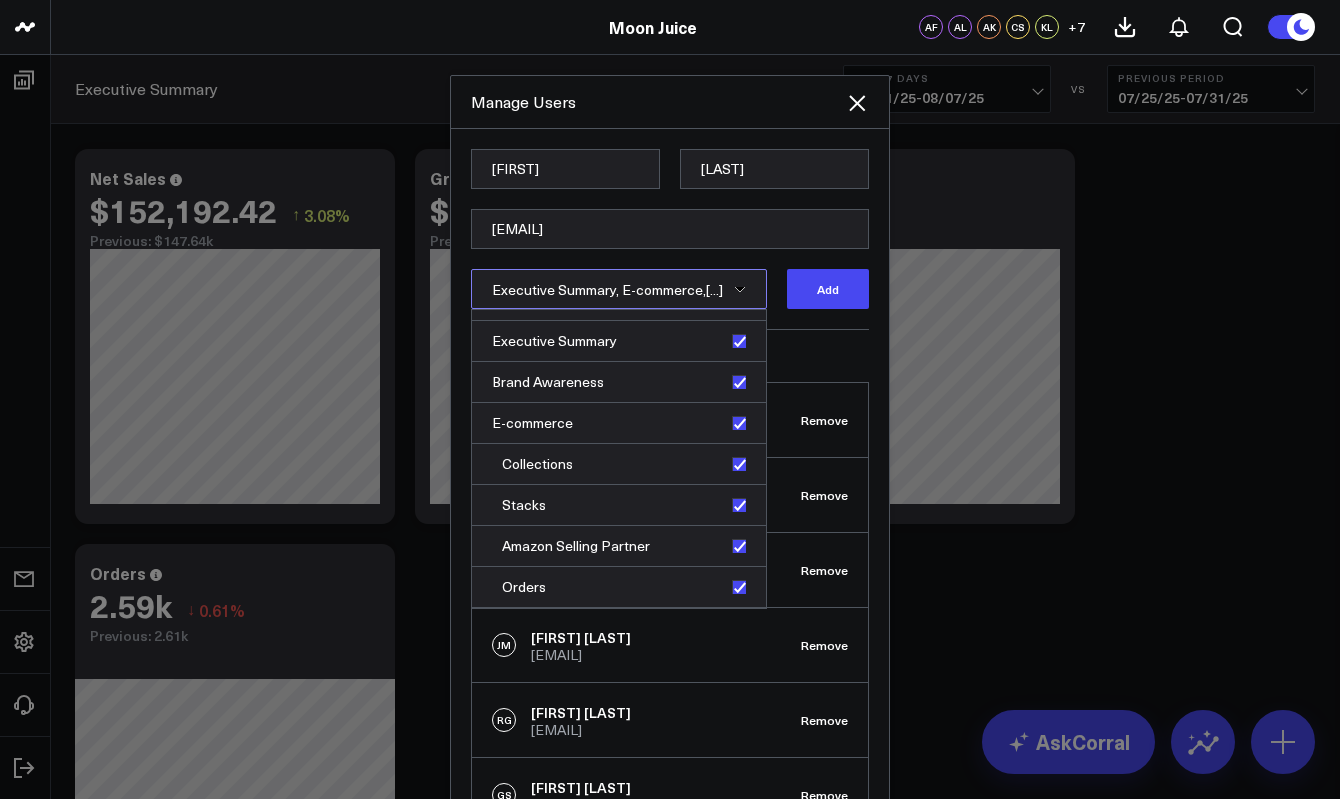 scroll, scrollTop: 0, scrollLeft: 0, axis: both 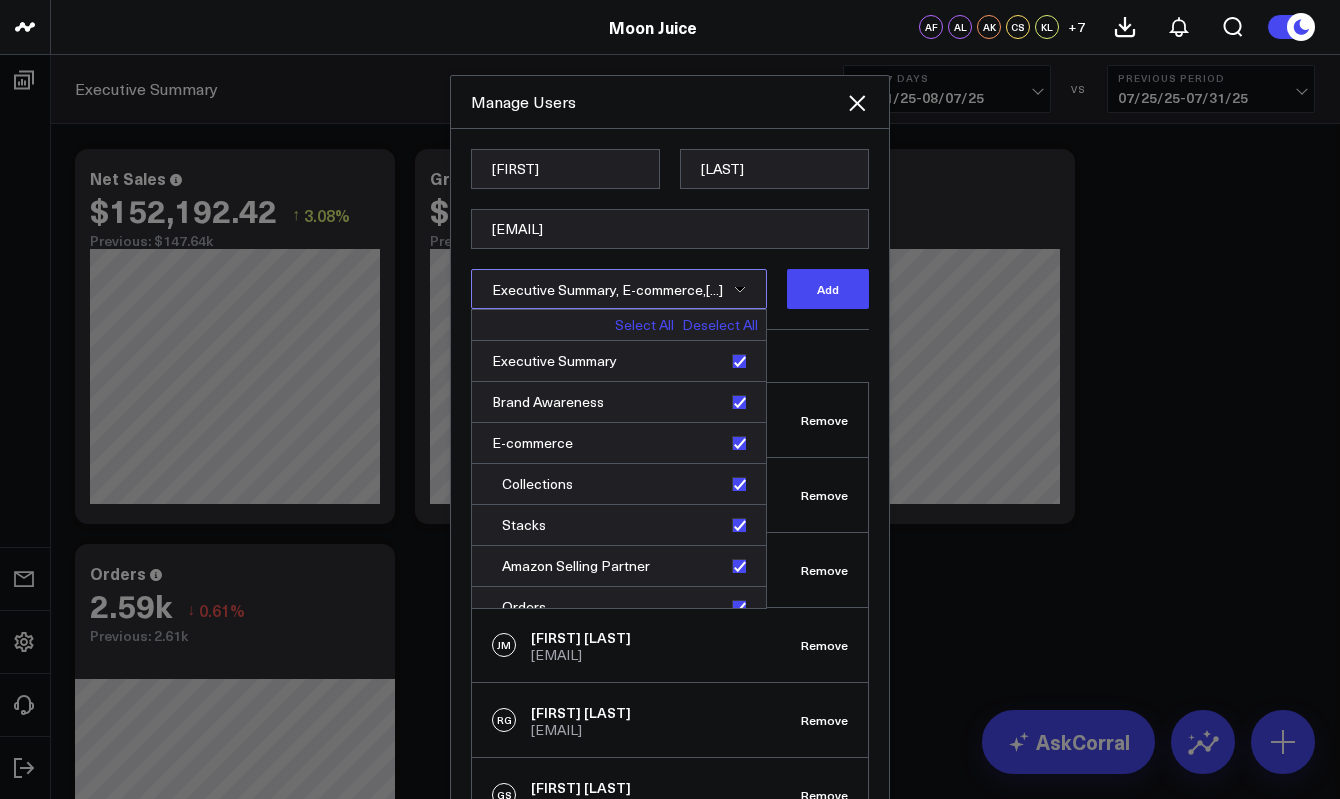 click on "Select All" at bounding box center [644, 325] 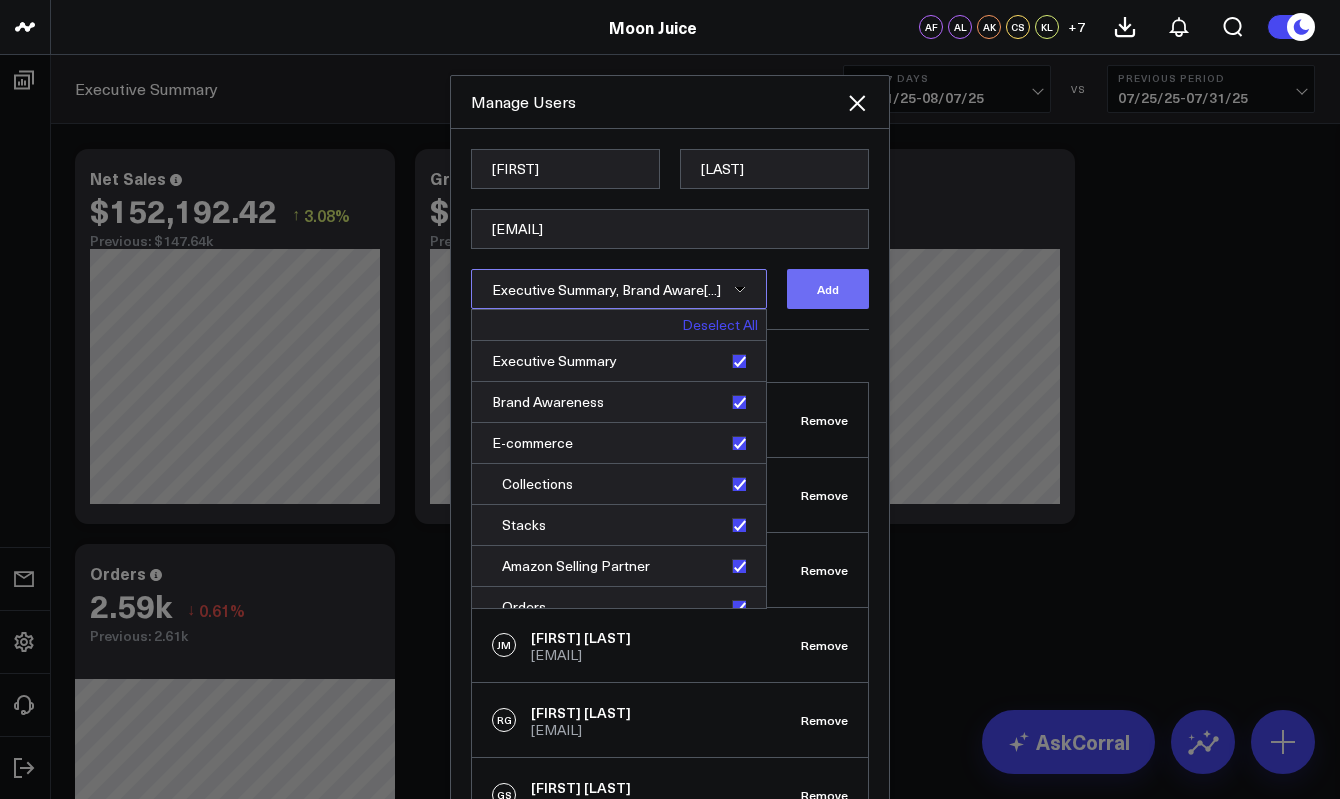 click on "Add" at bounding box center (828, 289) 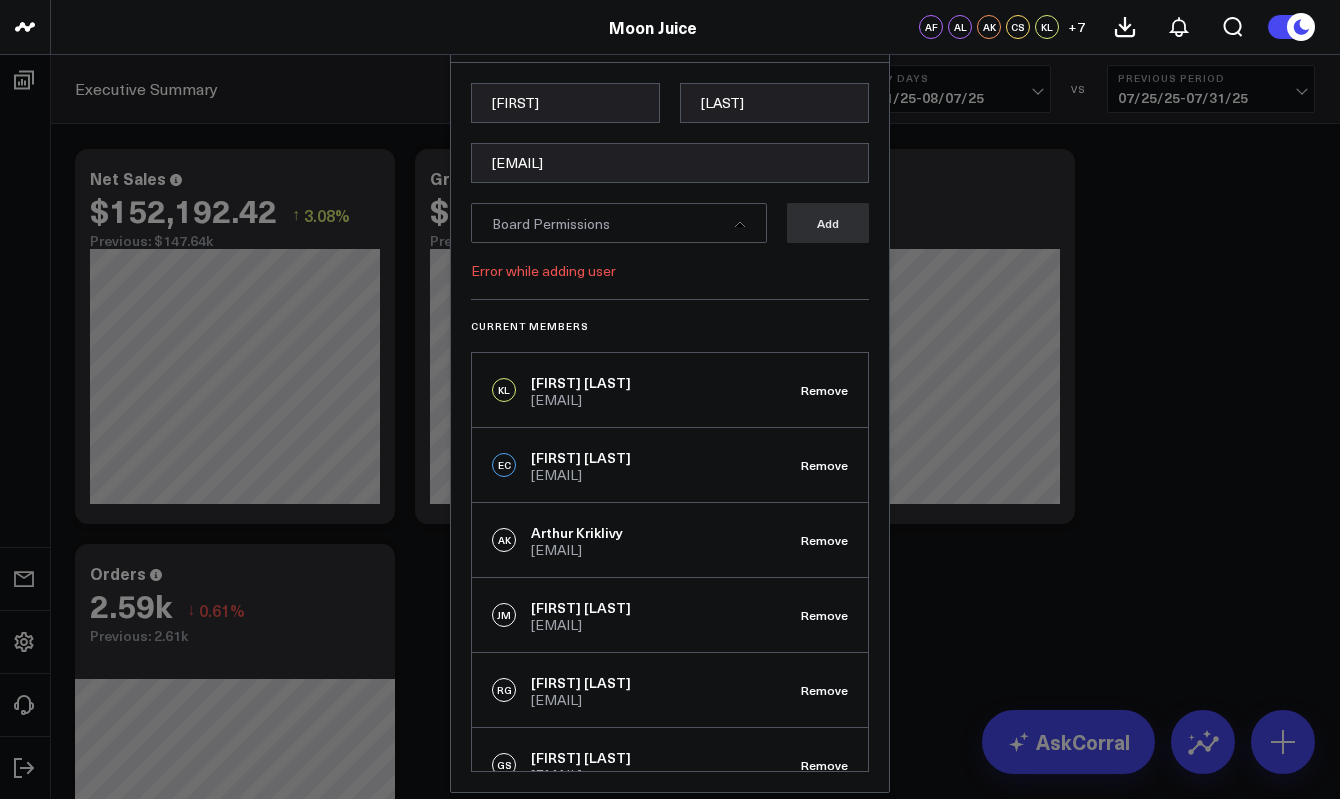 scroll, scrollTop: 80, scrollLeft: 0, axis: vertical 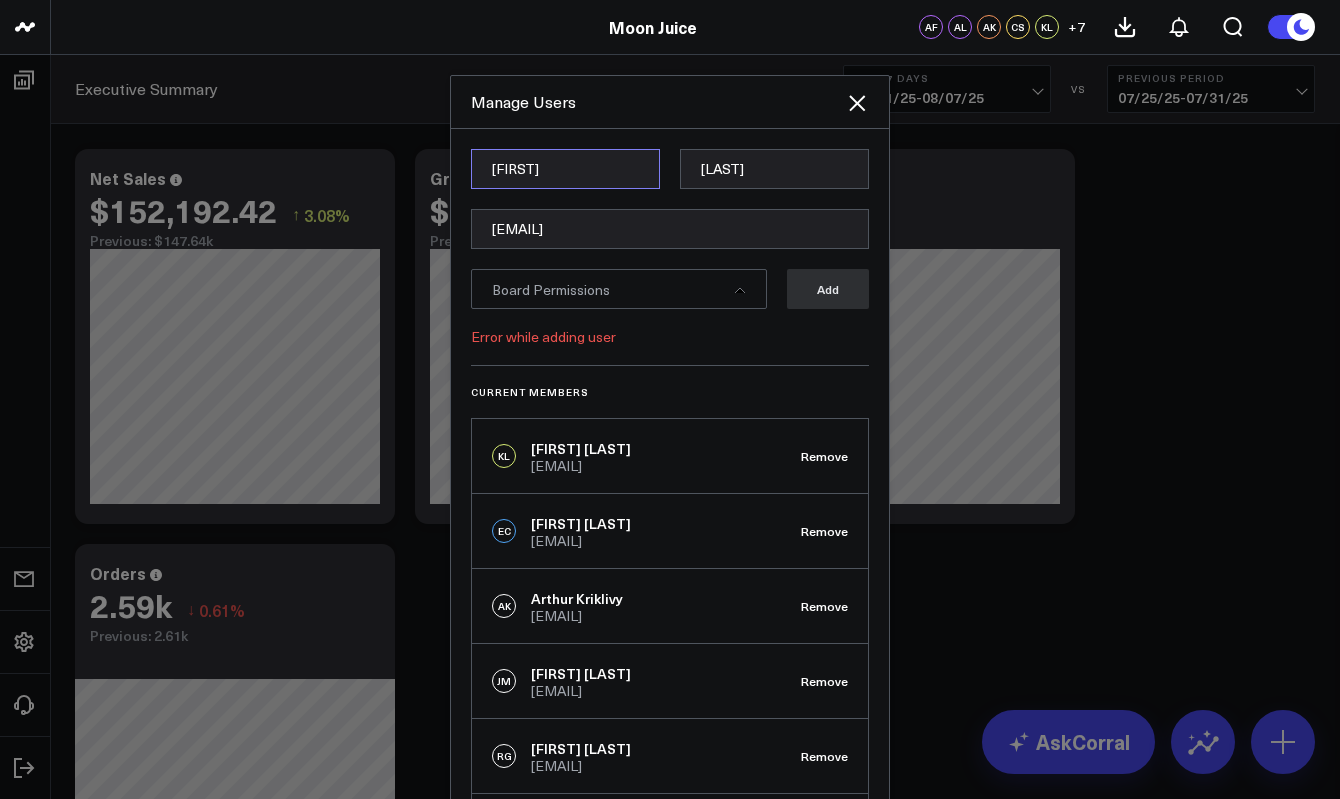 click on "[FIRST]" at bounding box center (565, 169) 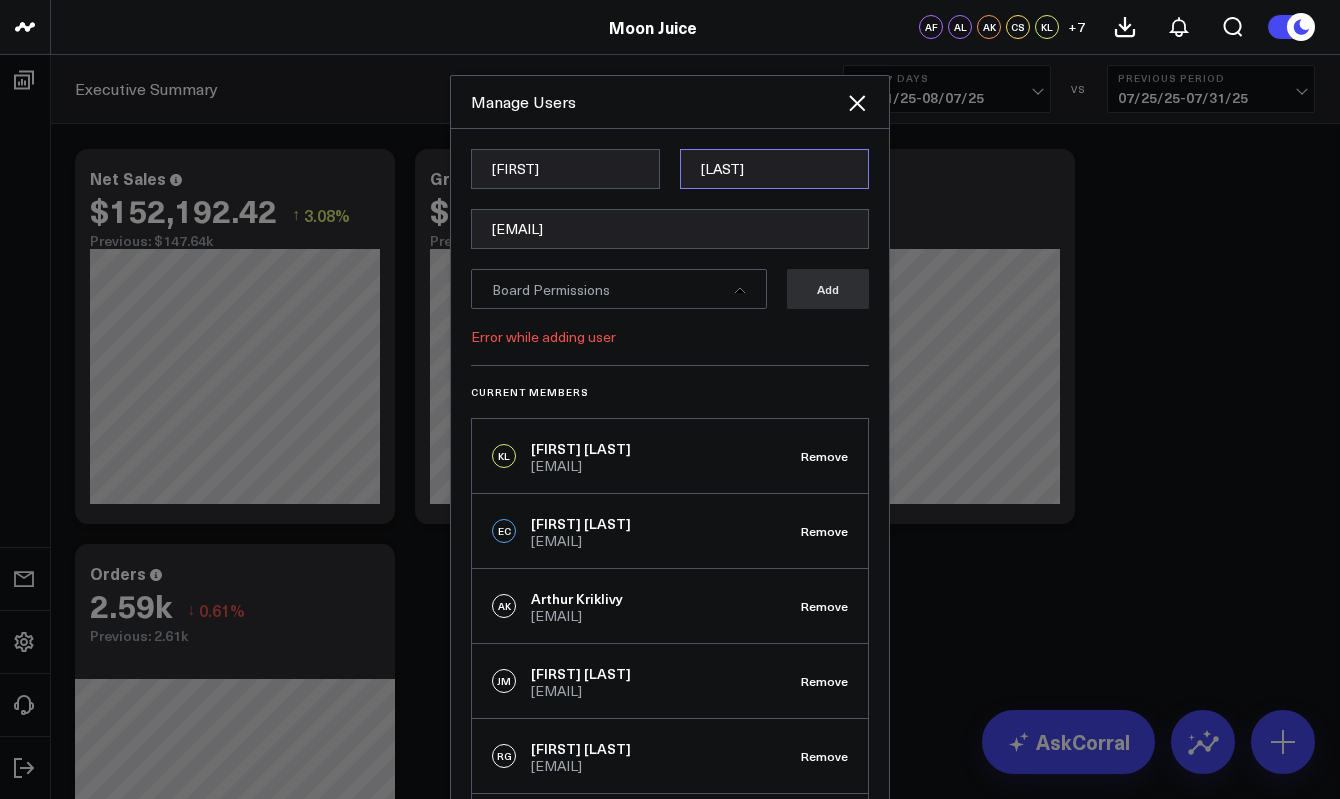 type on "[LAST]" 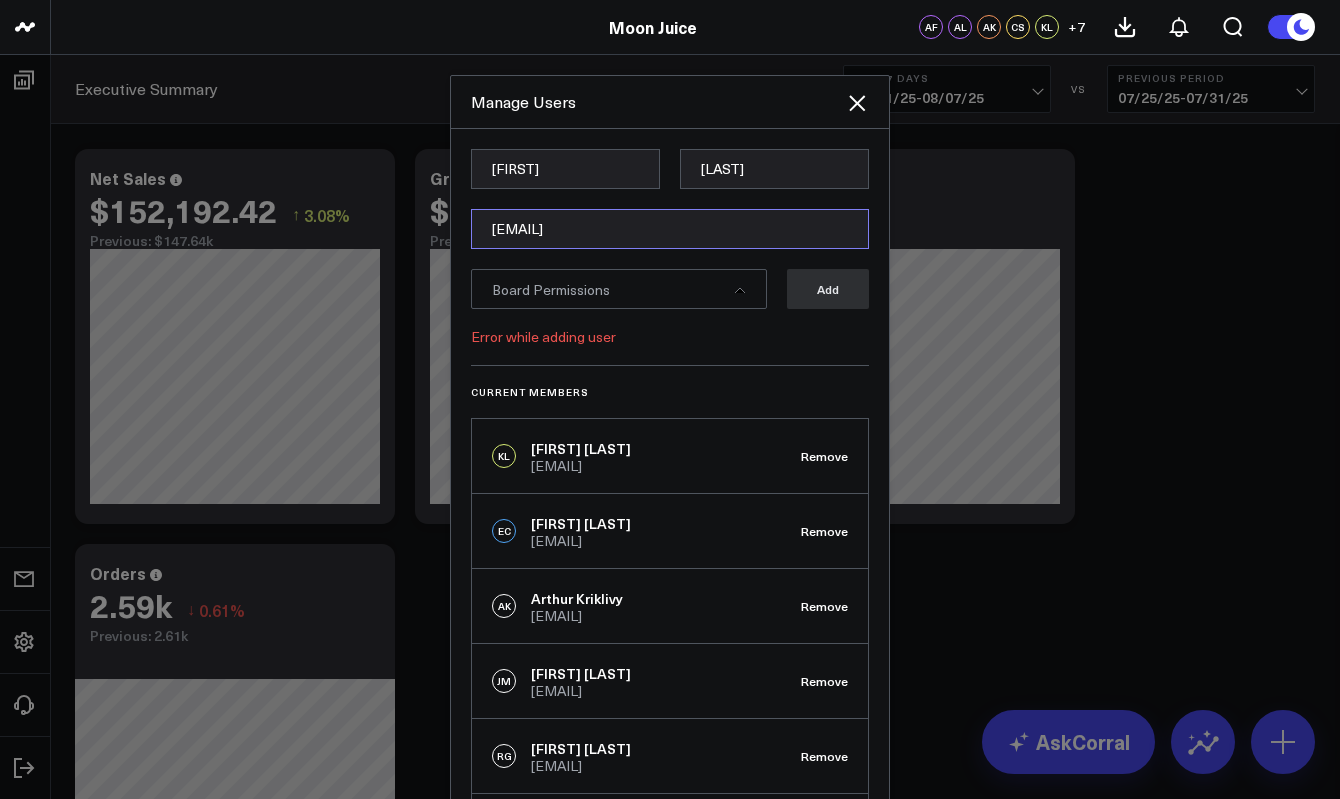type on "[EMAIL]" 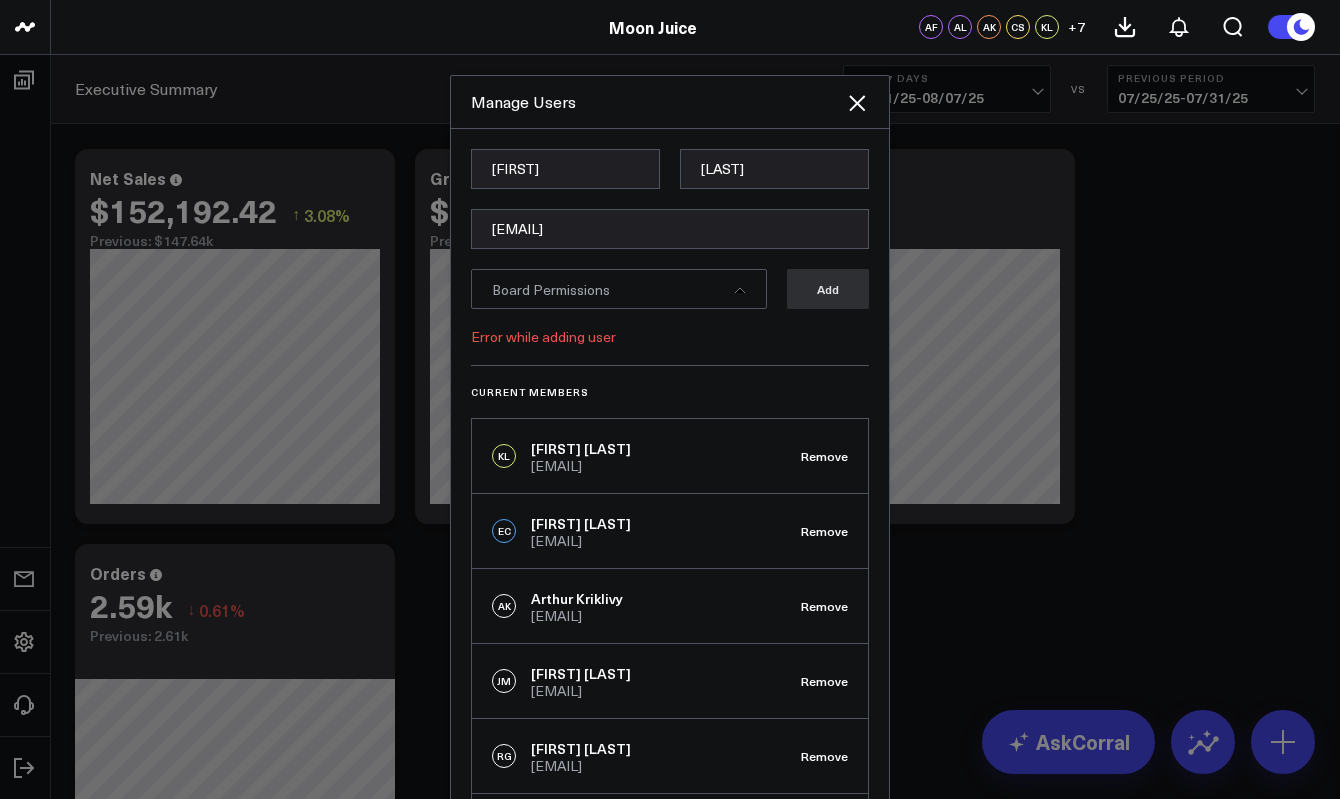 click on "[FIRST] [LAST] [EMAIL] Board Permissions Add Error while adding user" at bounding box center [670, 257] 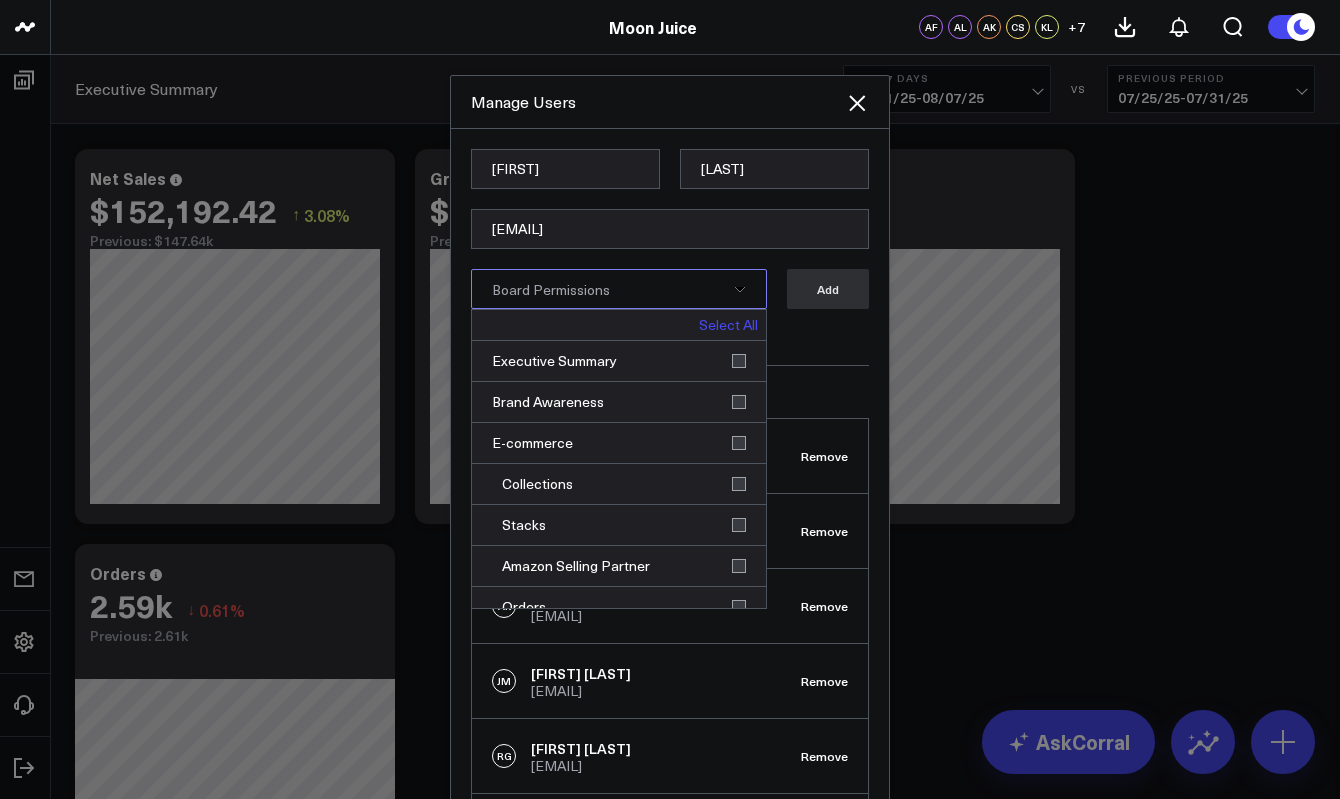 click on "Select All" at bounding box center [728, 325] 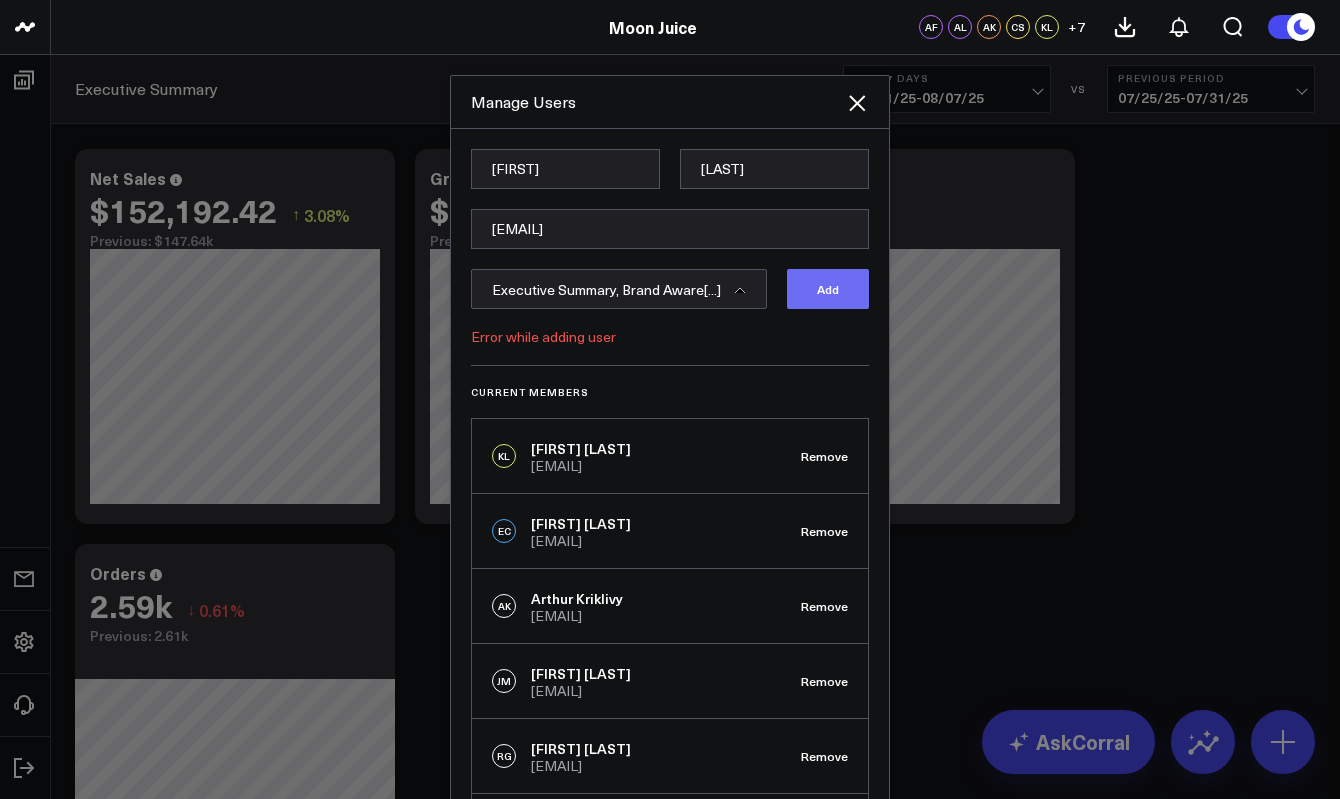 click on "Add" at bounding box center [828, 289] 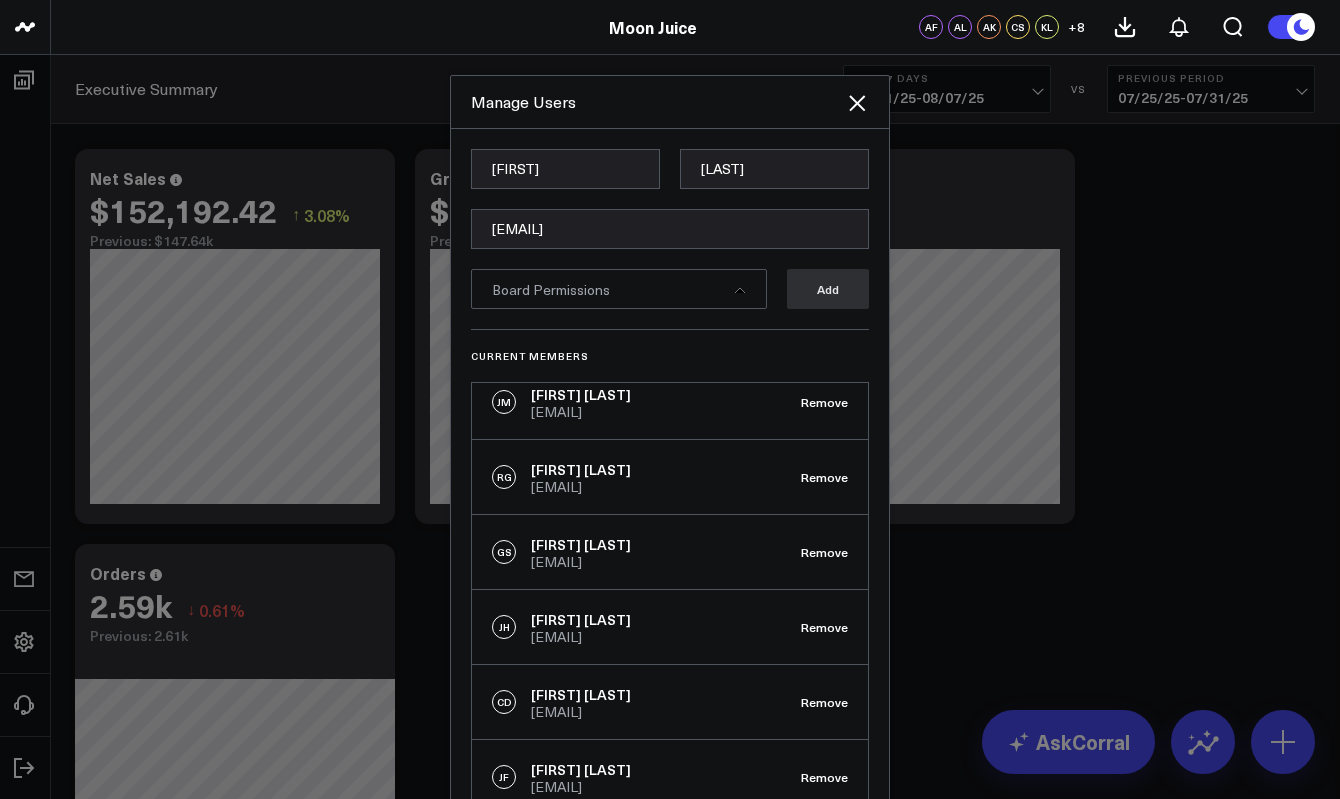 scroll, scrollTop: 256, scrollLeft: 0, axis: vertical 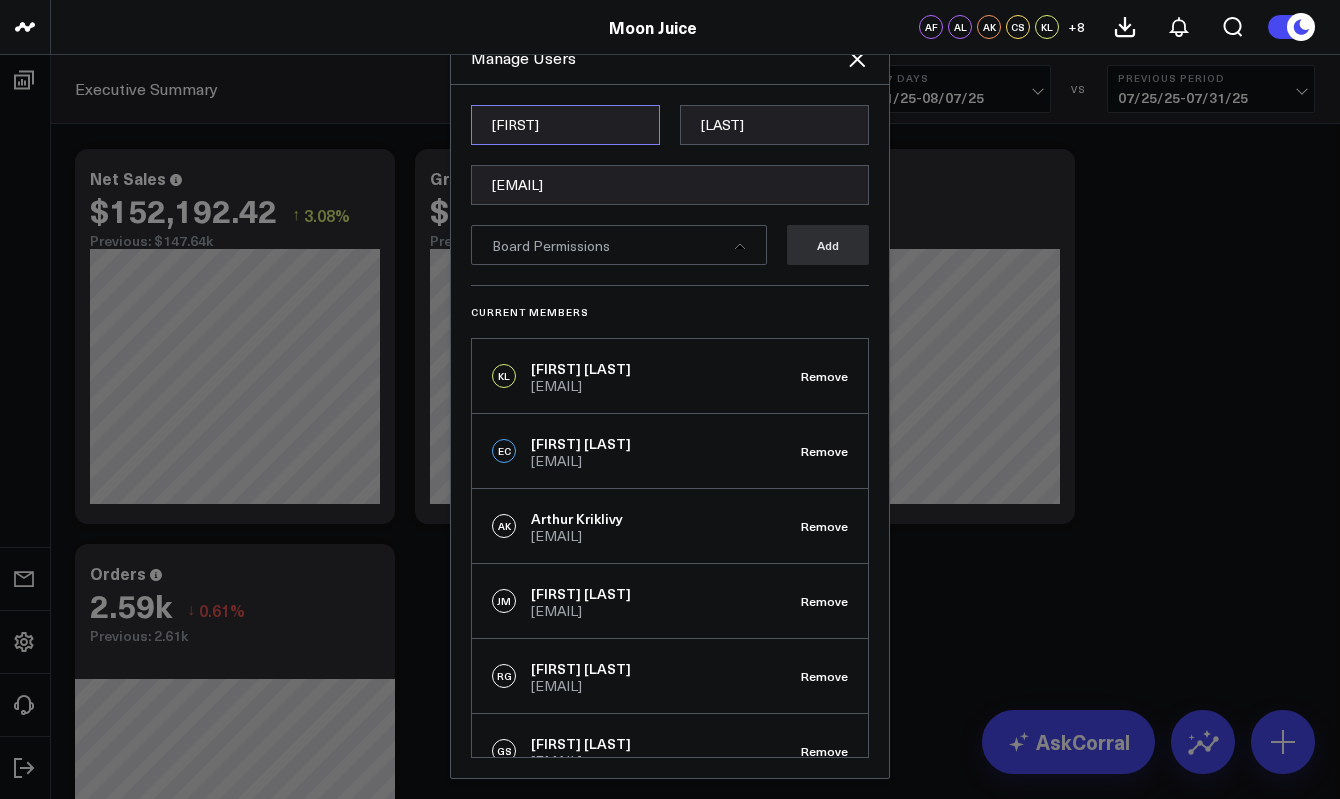 click on "[FIRST]" at bounding box center [565, 125] 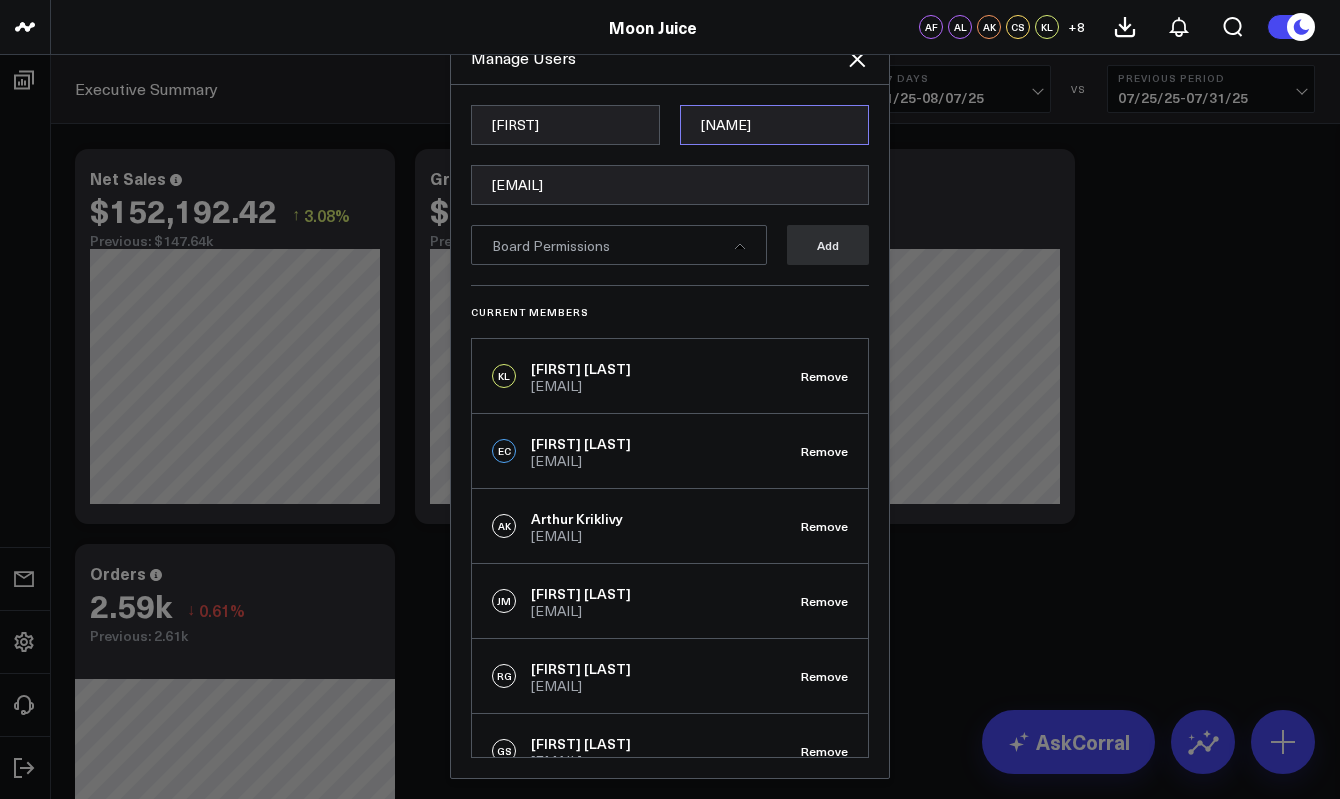 type on "[NAME]" 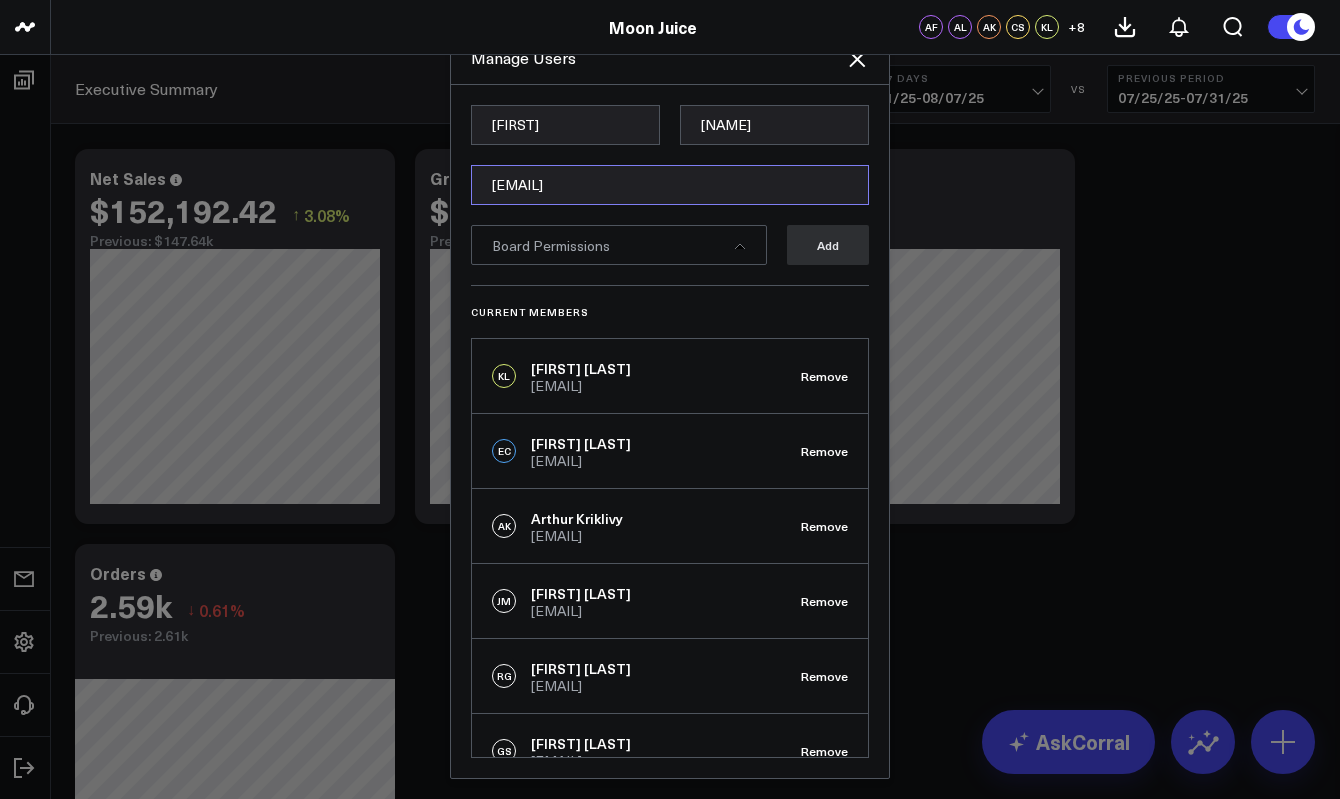 type on "[EMAIL]" 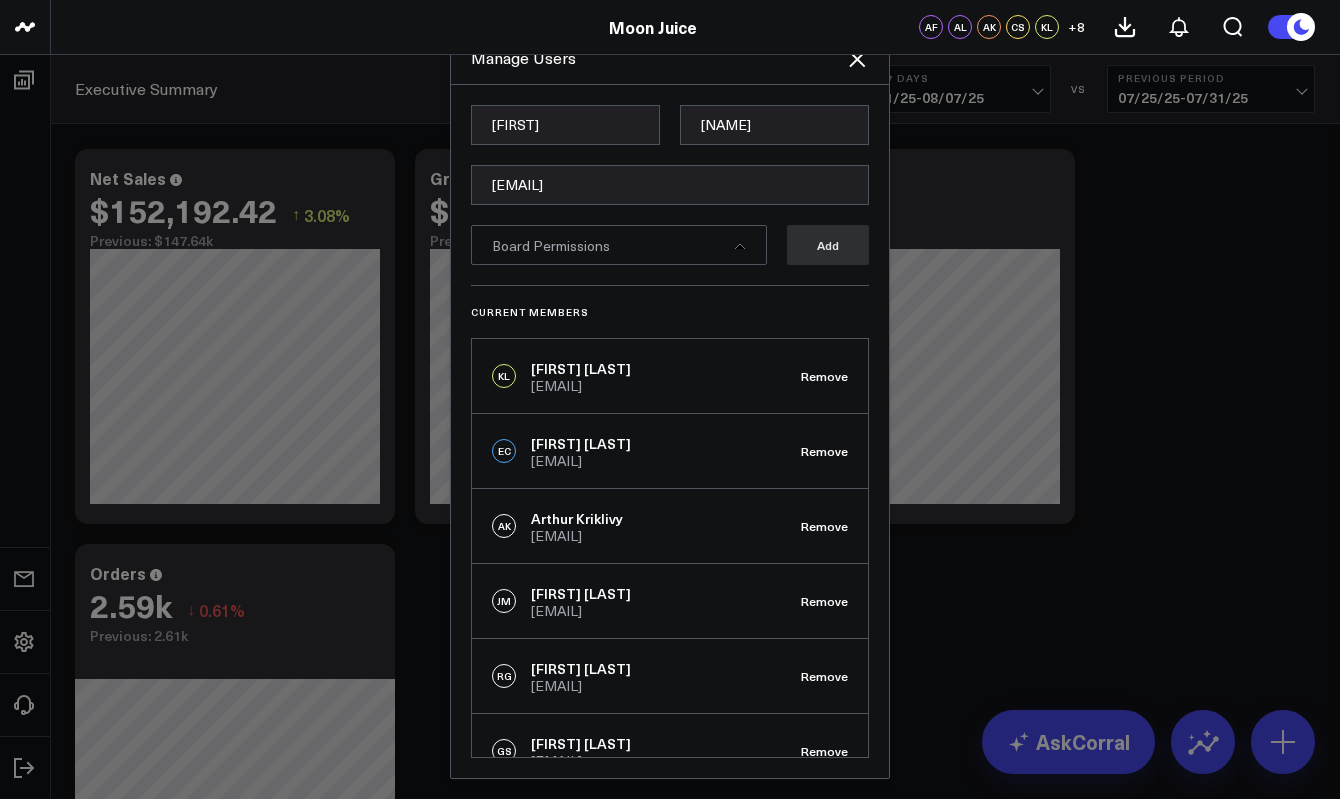 click on "[FIRST] [LAST] [EMAIL] Board Permissions Add" at bounding box center (670, 195) 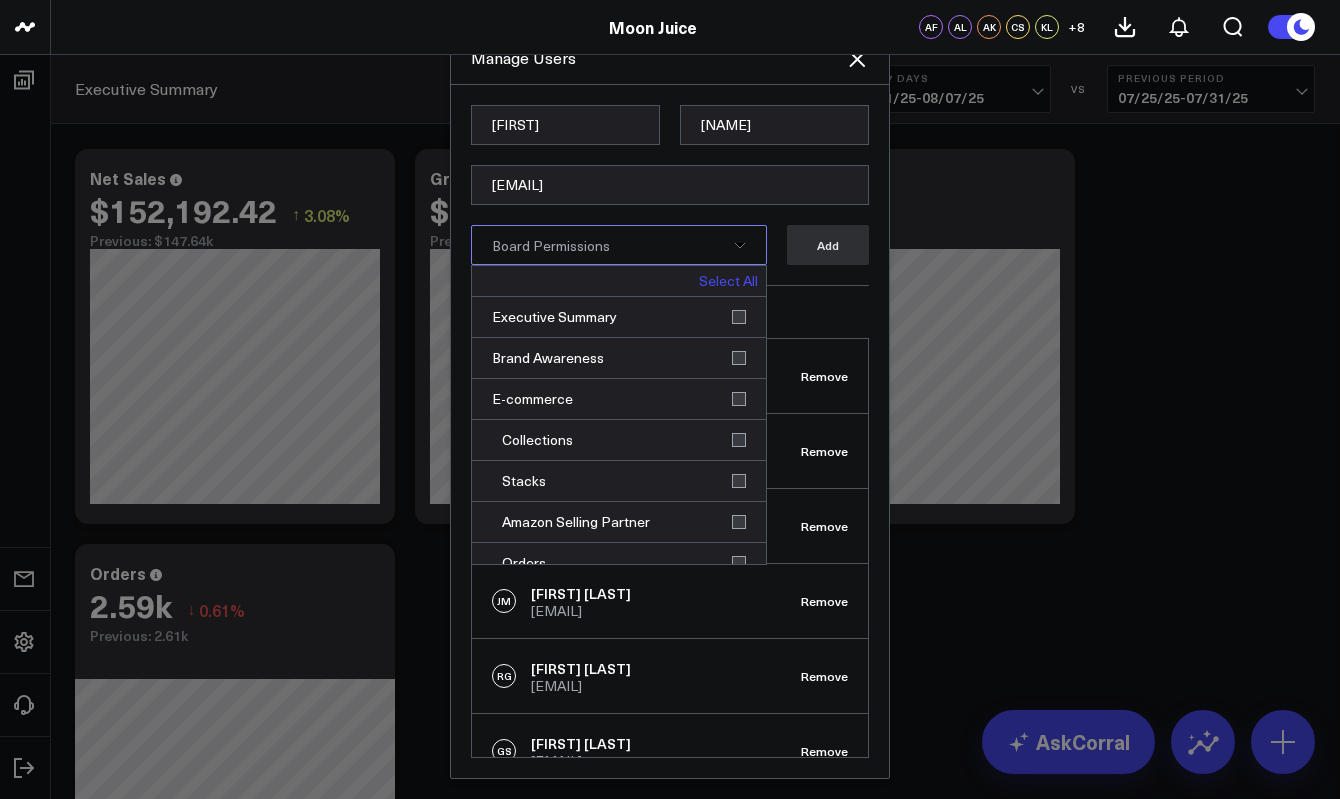 click on "Select All" at bounding box center [728, 281] 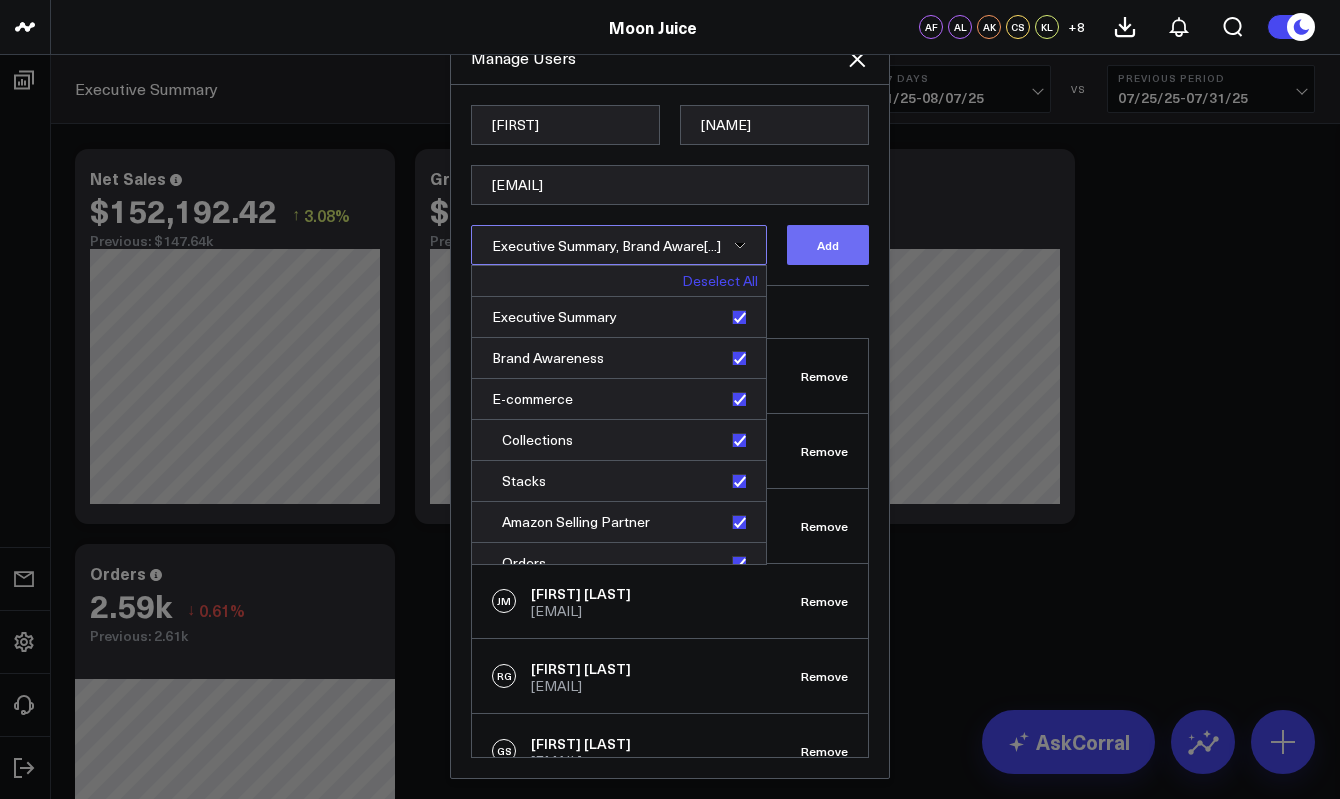 click on "Add" at bounding box center [828, 245] 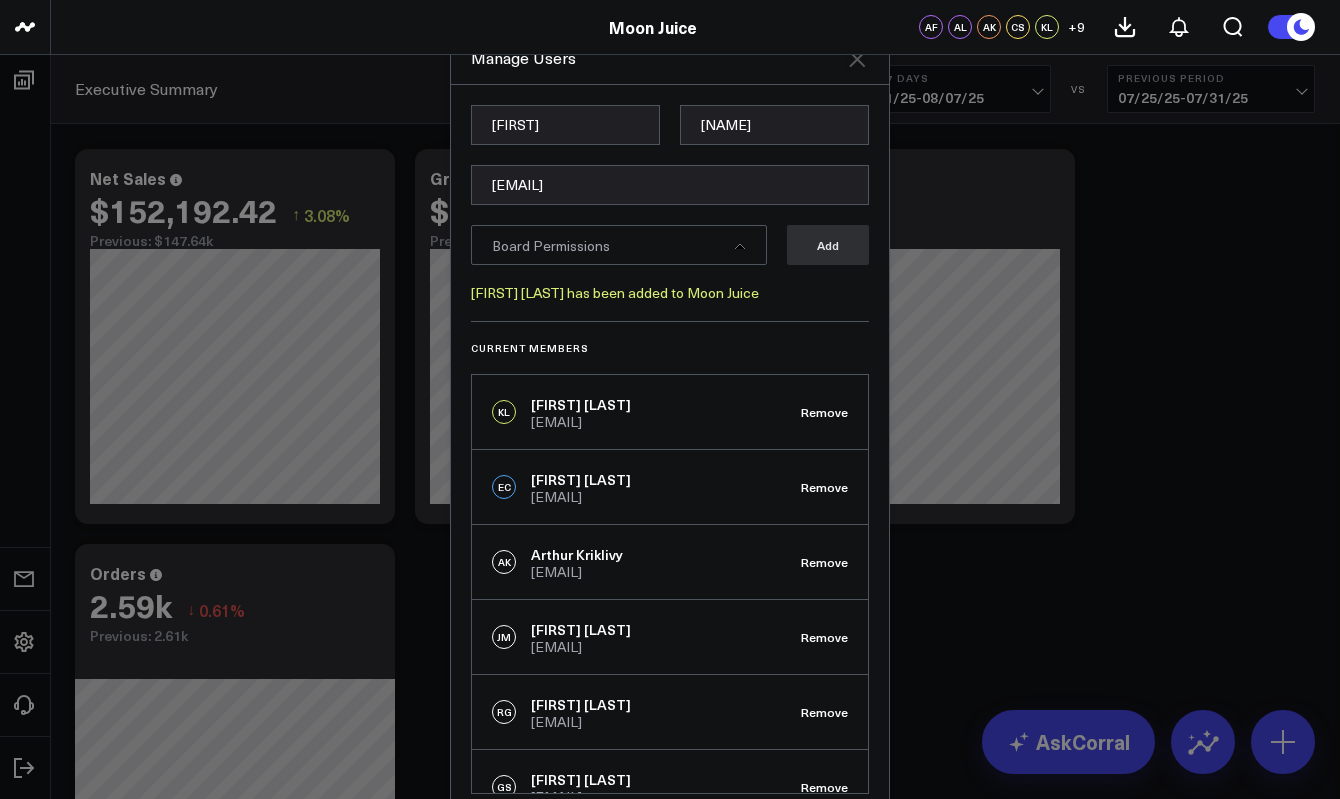 click 